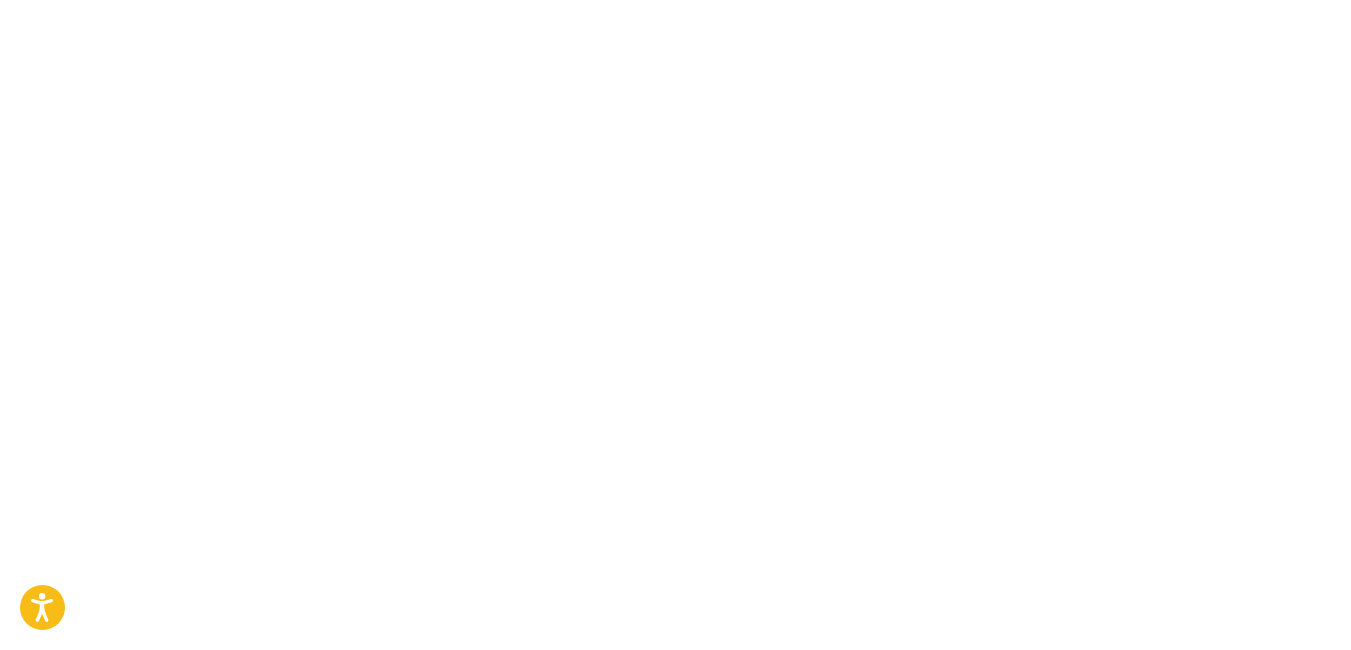 scroll, scrollTop: 0, scrollLeft: 0, axis: both 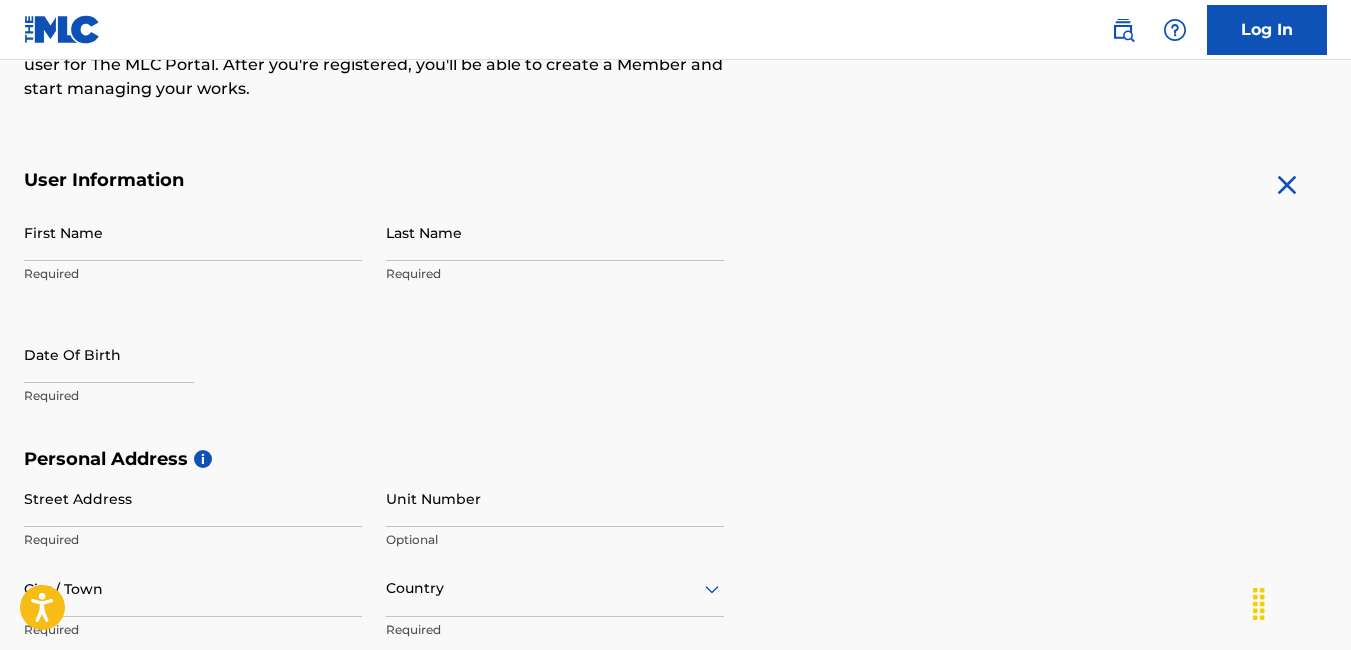 click on "First Name" at bounding box center [193, 232] 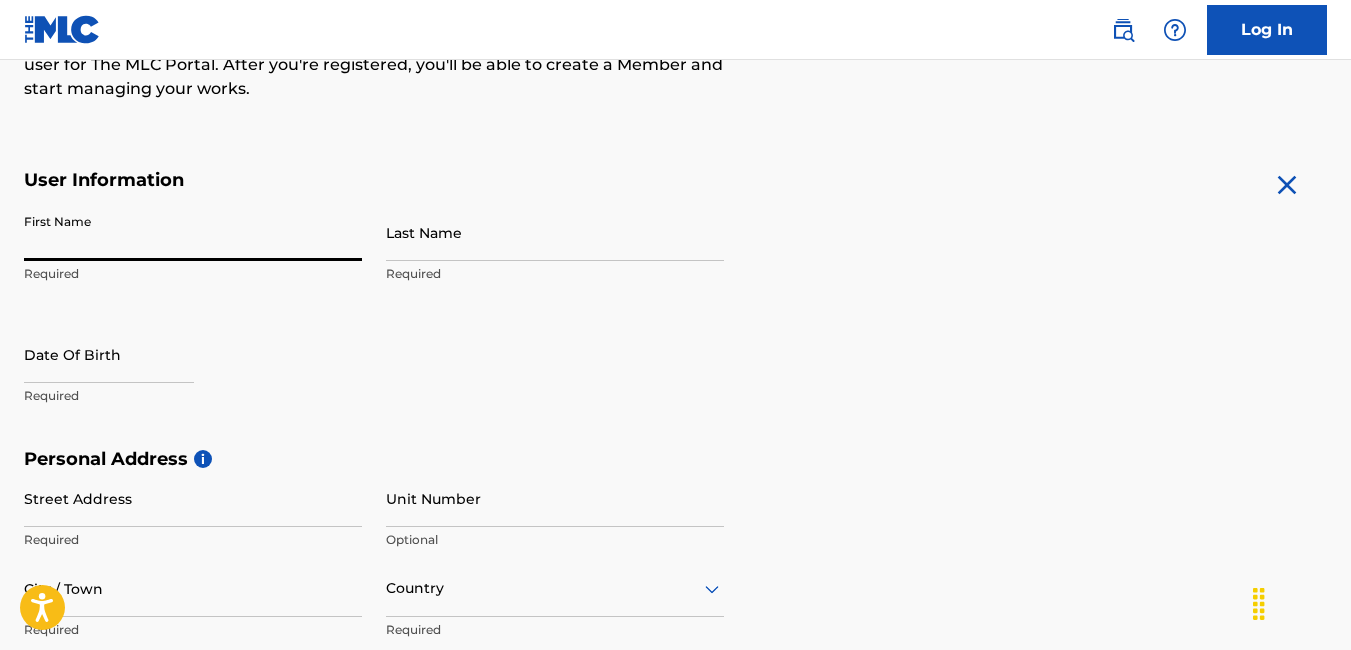 type on "[CITY]" 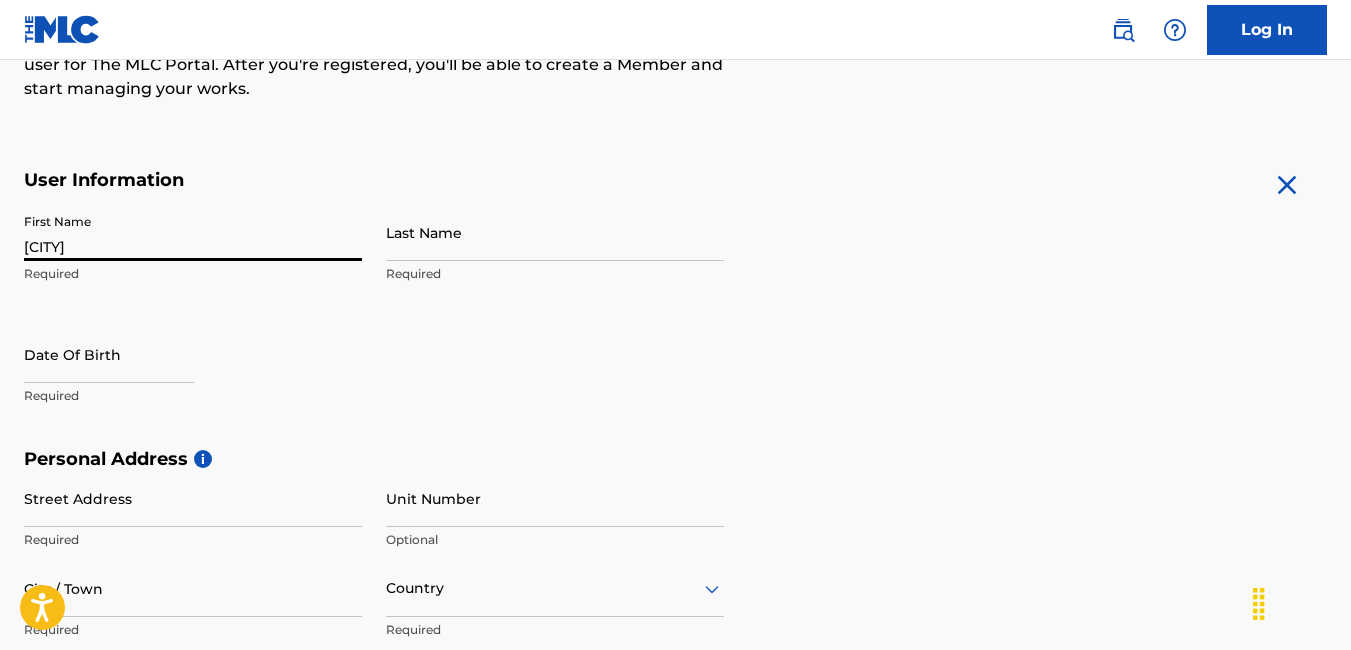 type on "[CITY]" 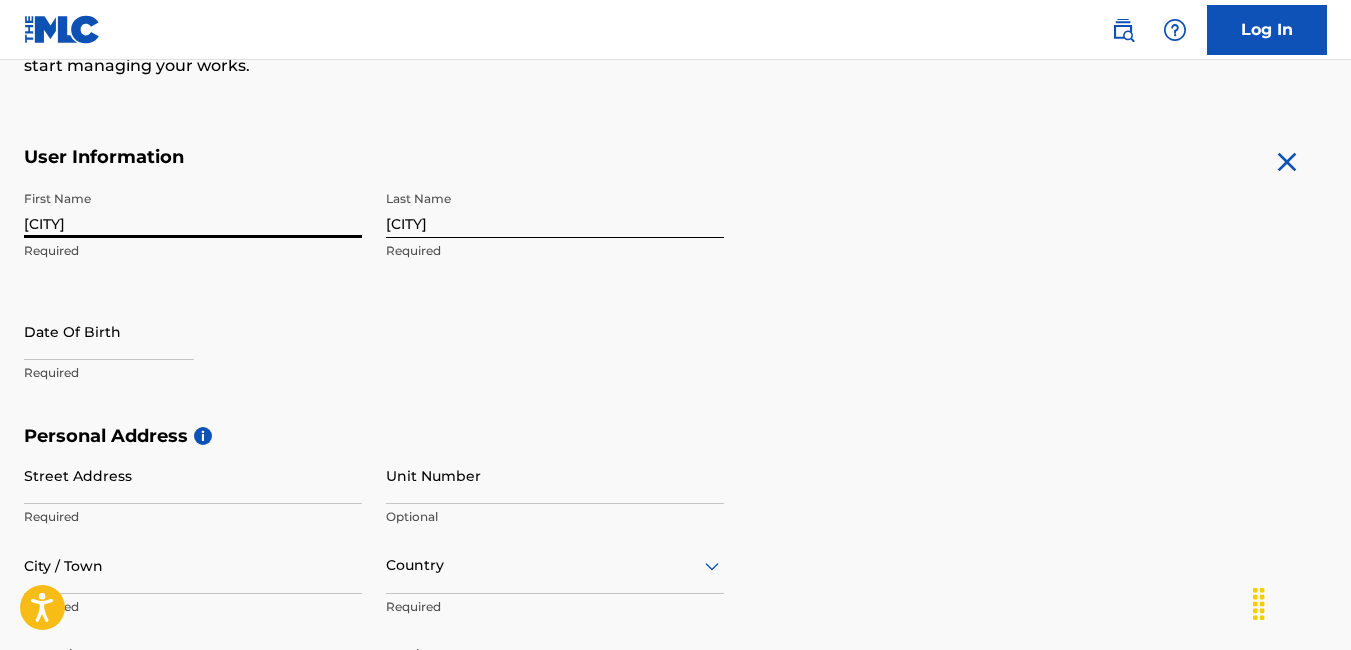 scroll, scrollTop: 400, scrollLeft: 0, axis: vertical 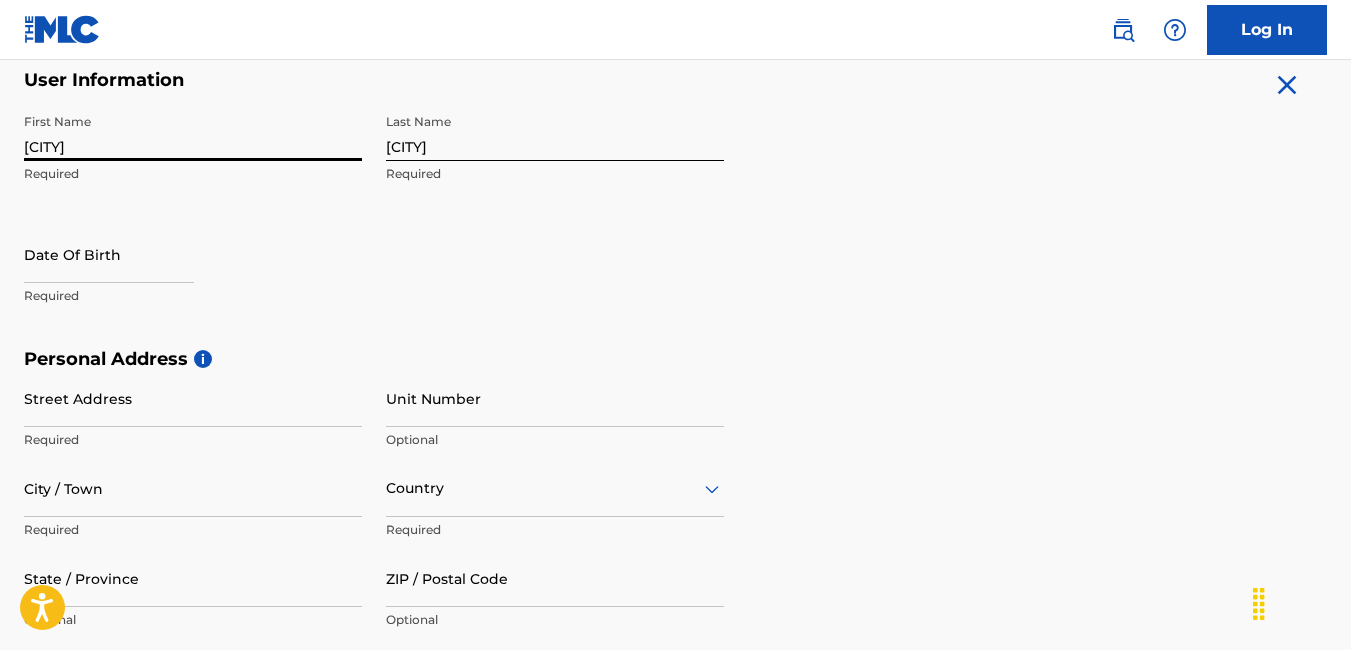 select on "7" 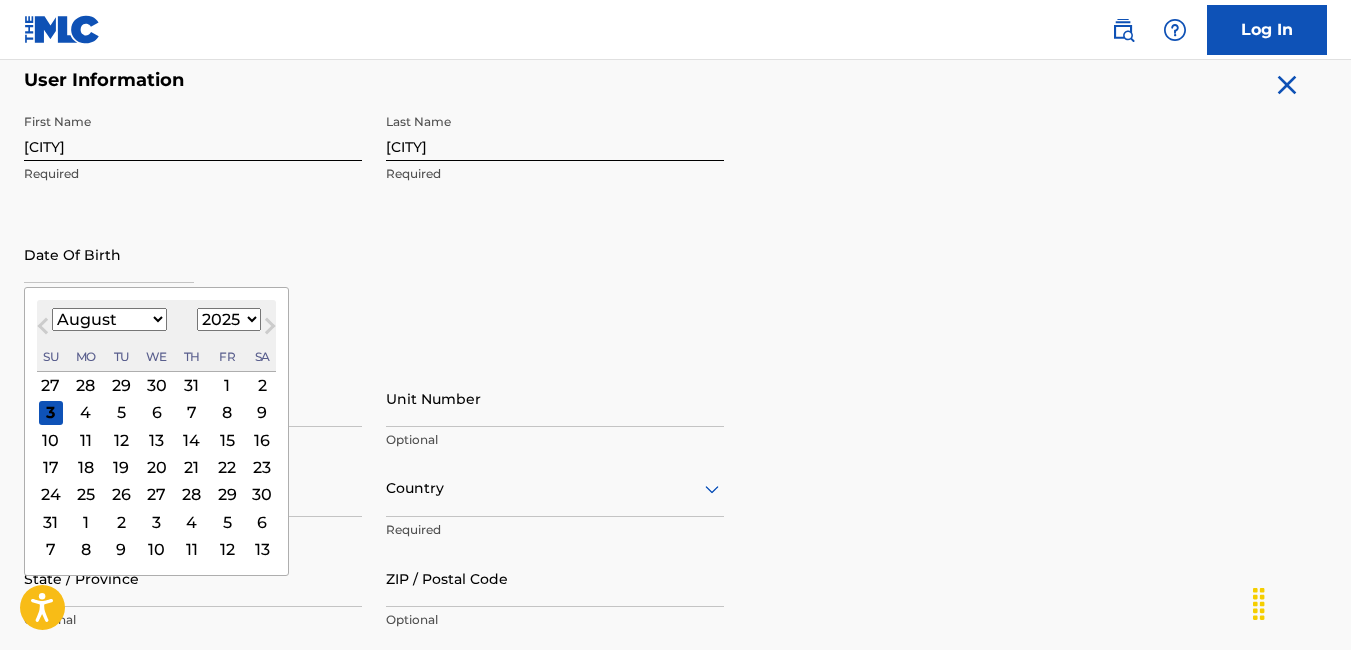click at bounding box center (109, 254) 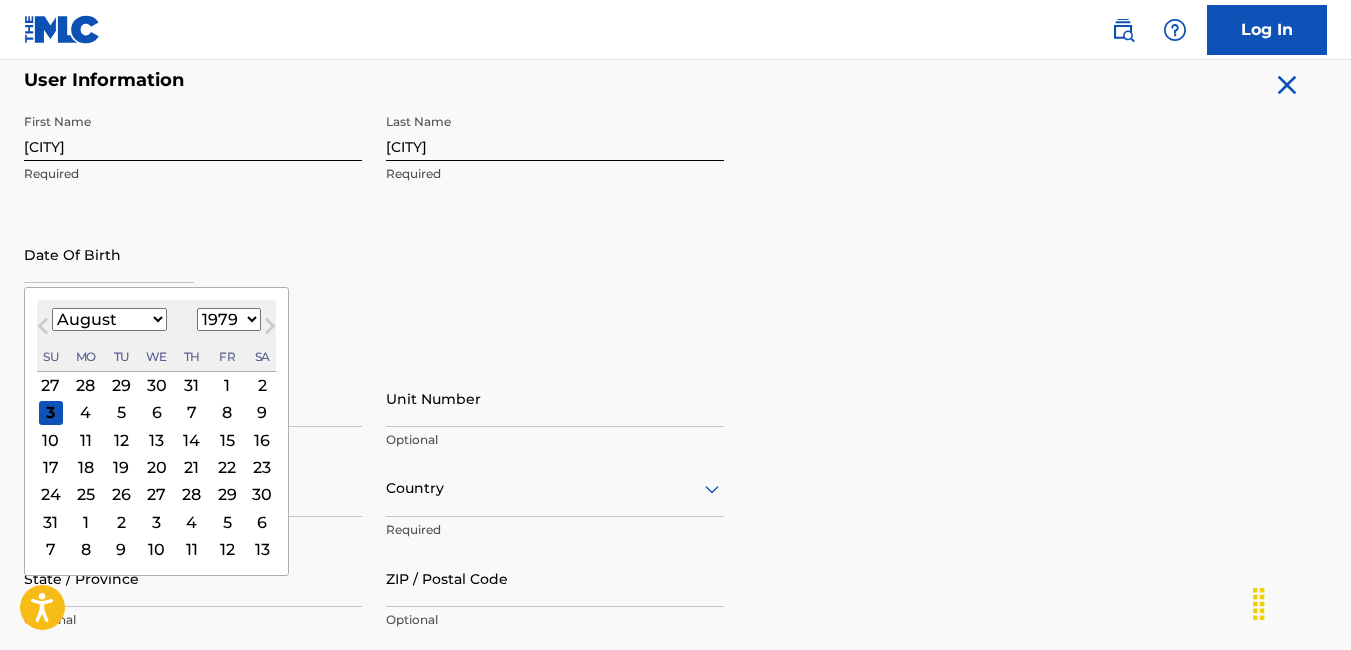 click on "1899 1900 1901 1902 1903 1904 1905 1906 1907 1908 1909 1910 1911 1912 1913 1914 1915 1916 1917 1918 1919 1920 1921 1922 1923 1924 1925 1926 1927 1928 1929 1930 1931 1932 1933 1934 1935 1936 1937 1938 1939 1940 1941 1942 1943 1944 1945 1946 1947 1948 1949 1950 1951 1952 1953 1954 1955 1956 1957 1958 1959 1960 1961 1962 1963 1964 1965 1966 1967 1968 1969 1970 1971 1972 1973 1974 1975 1976 1977 1978 1979 1980 1981 1982 1983 1984 1985 1986 1987 1988 1989 1990 1991 1992 1993 1994 1995 1996 1997 1998 1999 2000 2001 2002 2003 2004 2005 2006 2007 2008 2009 2010 2011 2012 2013 2014 2015 2016 2017 2018 2019 2020 2021 2022 2023 2024 2025 2026 2027 2028 2029 2030 2031 2032 2033 2034 2035 2036 2037 2038 2039 2040 2041 2042 2043 2044 2045 2046 2047 2048 2049 2050 2051 2052 2053 2054 2055 2056 2057 2058 2059 2060 2061 2062 2063 2064 2065 2066 2067 2068 2069 2070 2071 2072 2073 2074 2075 2076 2077 2078 2079 2080 2081 2082 2083 2084 2085 2086 2087 2088 2089 2090 2091 2092 2093 2094 2095 2096 2097 2098 2099 2100" at bounding box center [229, 319] 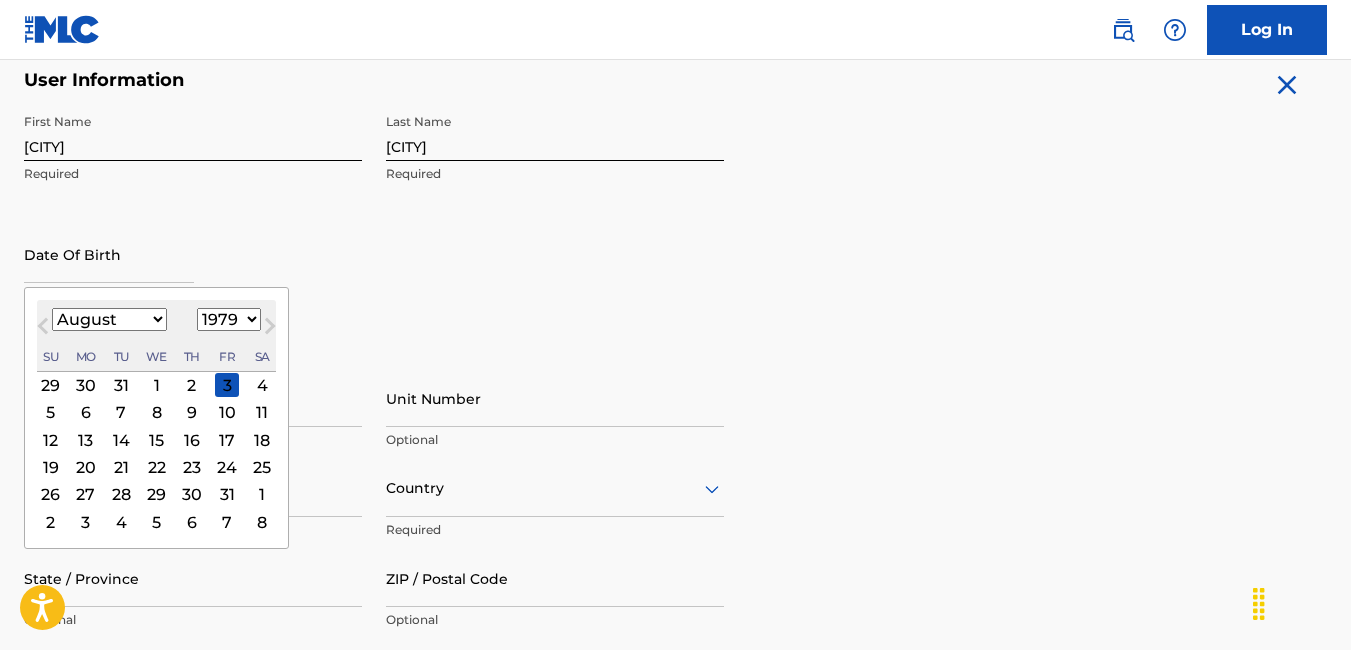 click on "January February March April May June July August September October November December" at bounding box center [109, 319] 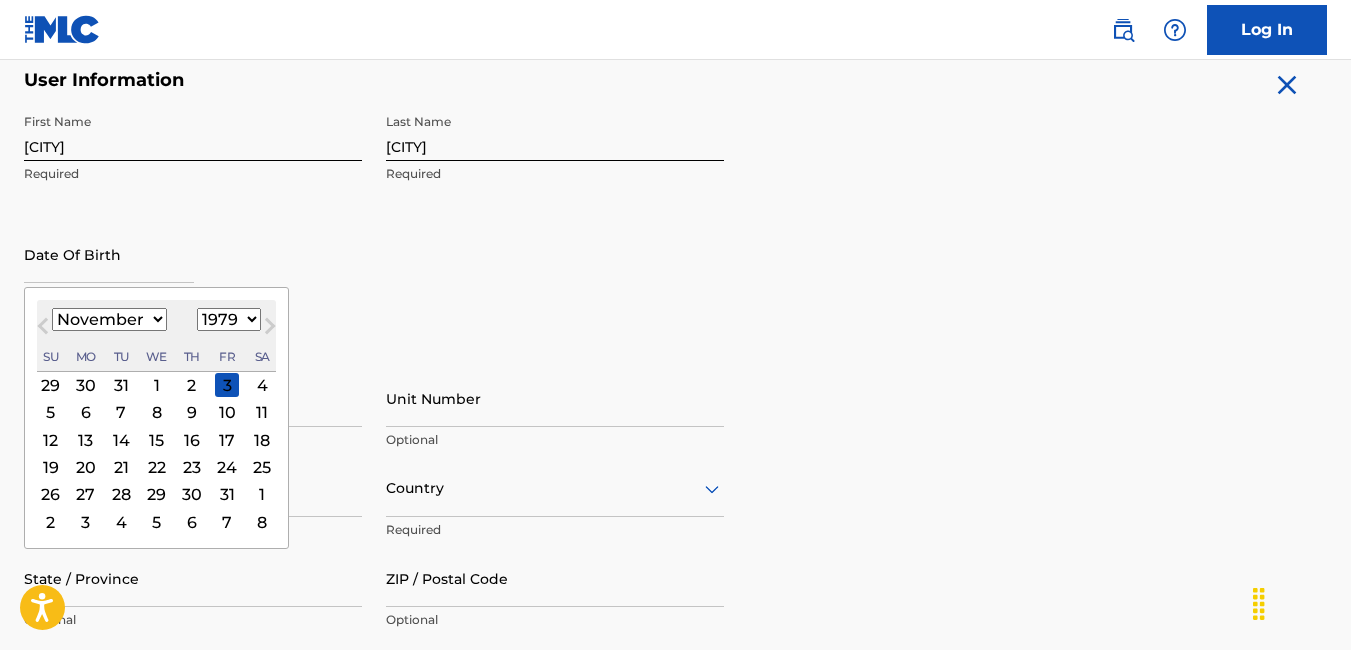 click on "January February March April May June July August September October November December" at bounding box center [109, 319] 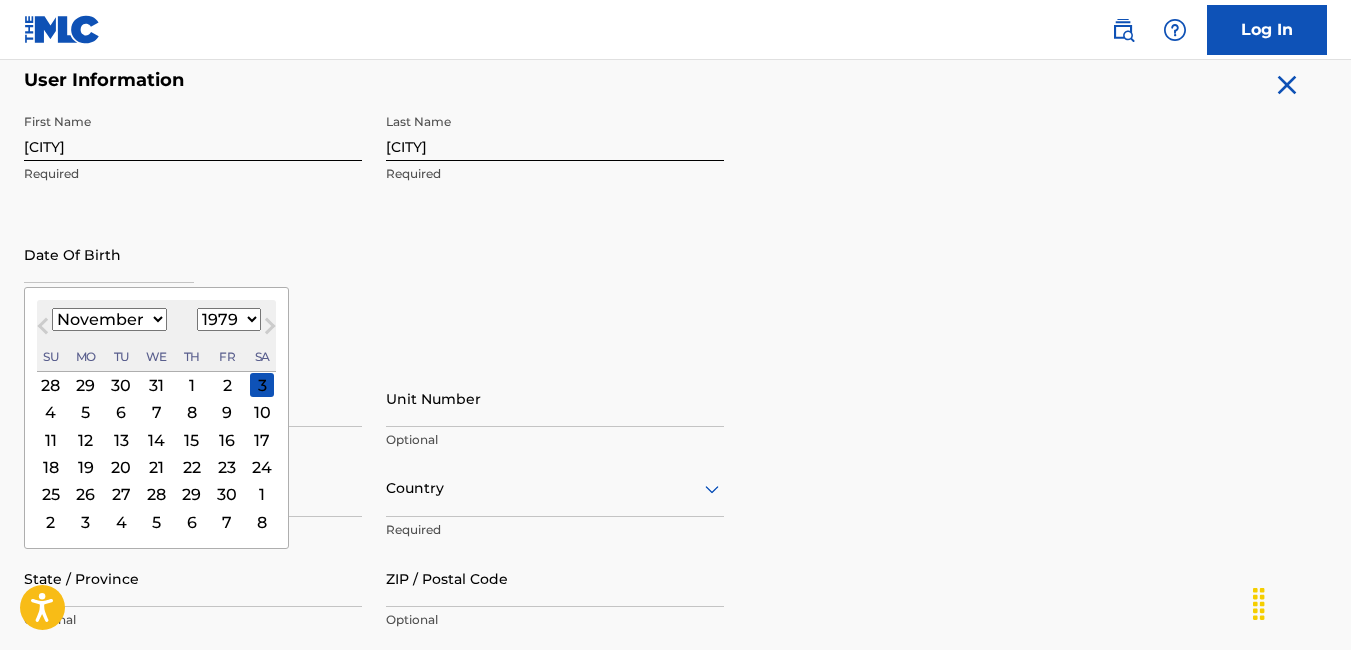 click on "16" at bounding box center [227, 440] 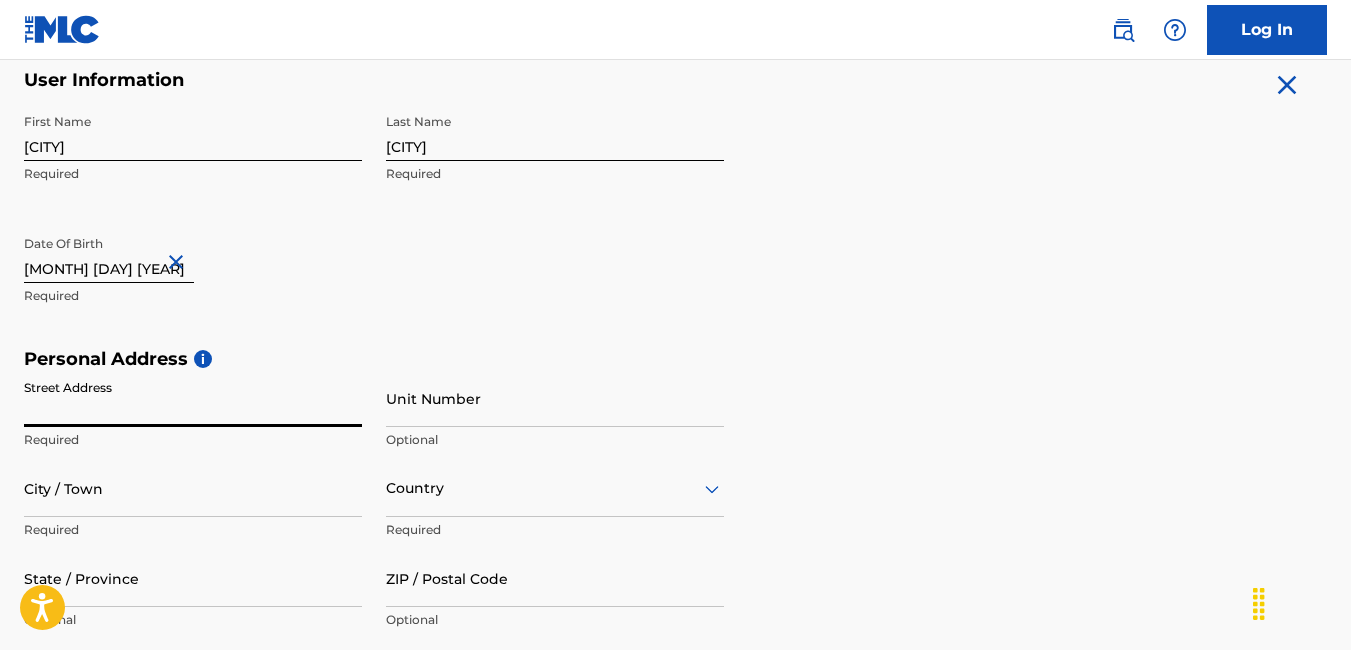 click on "Street Address" at bounding box center [193, 398] 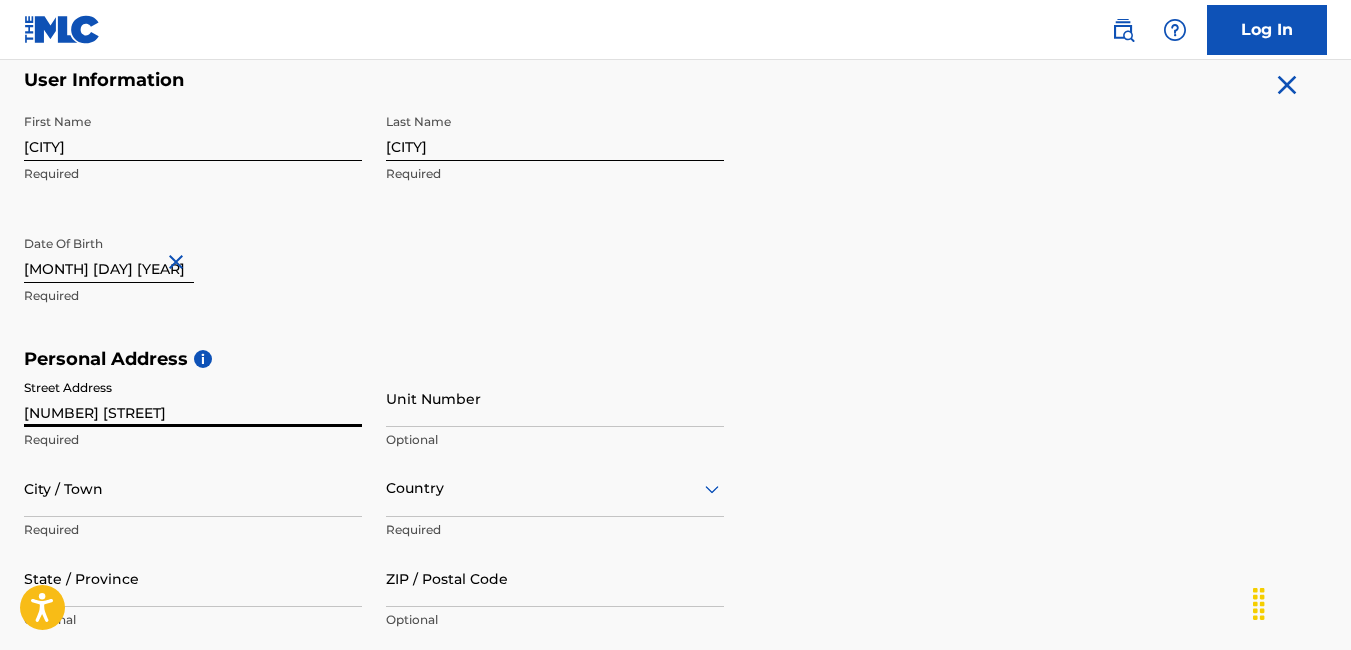 type on "[CITY]" 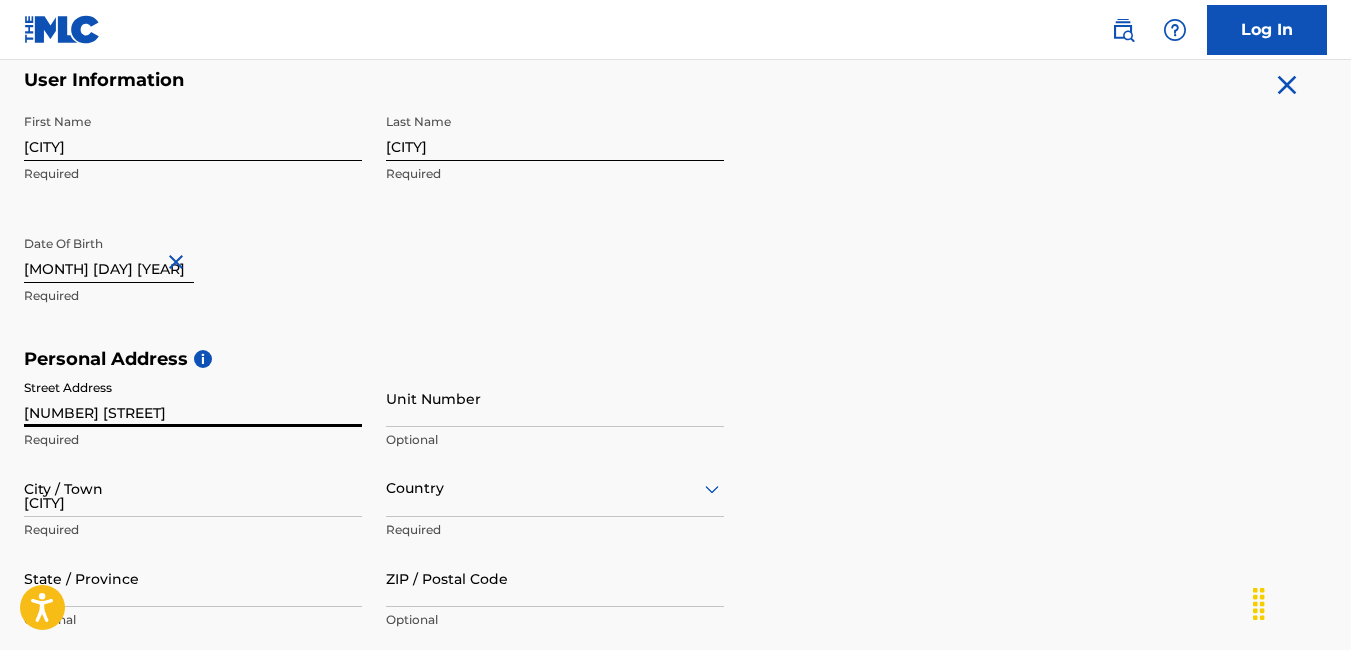 type on "United States" 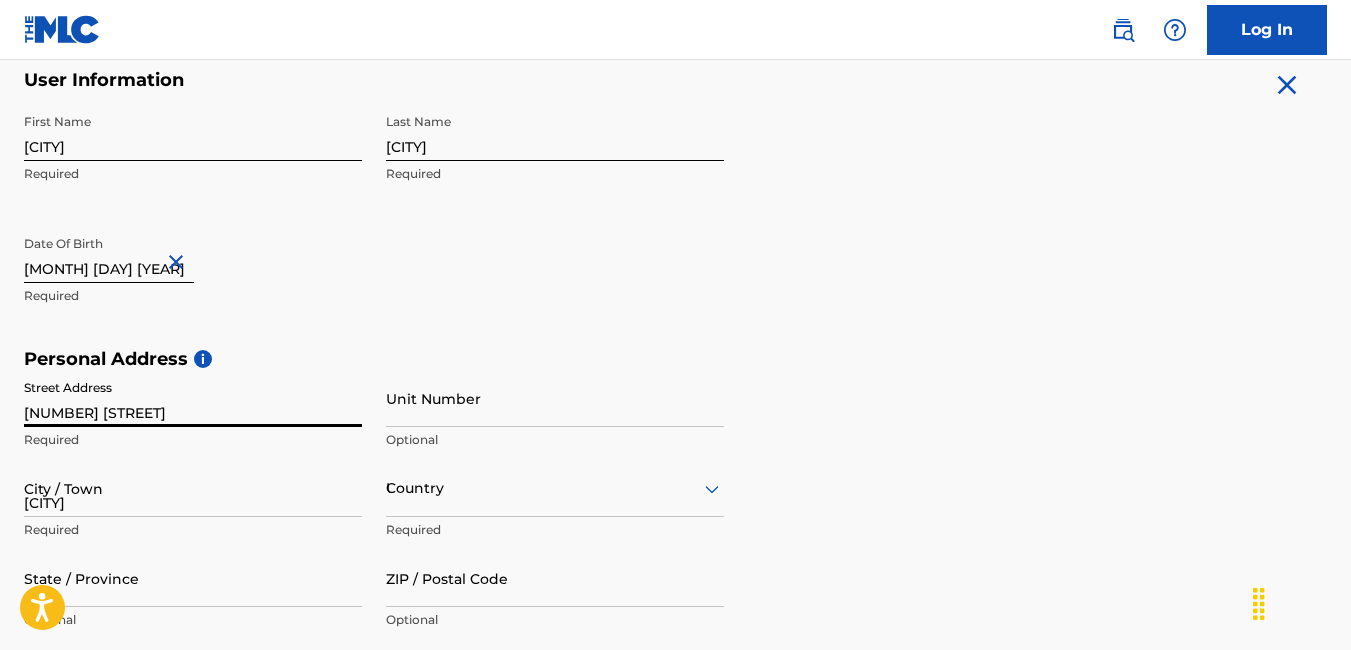type on "GA" 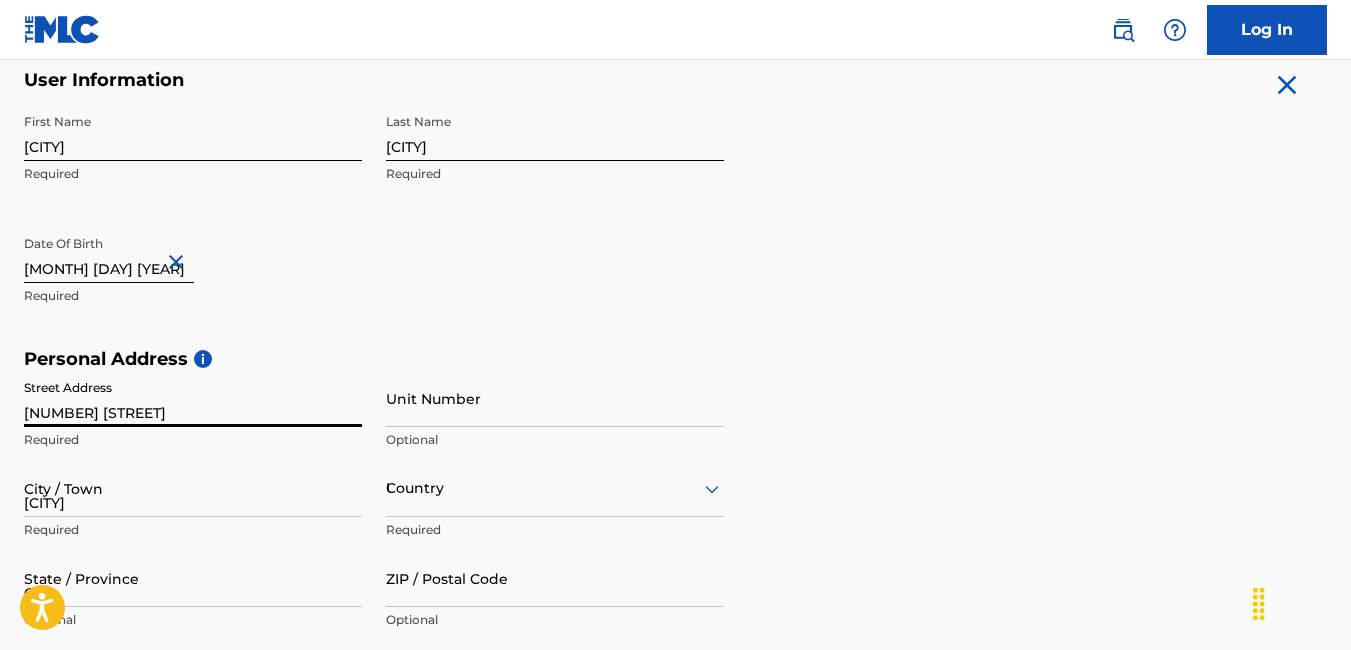 type on "[POSTAL_CODE]" 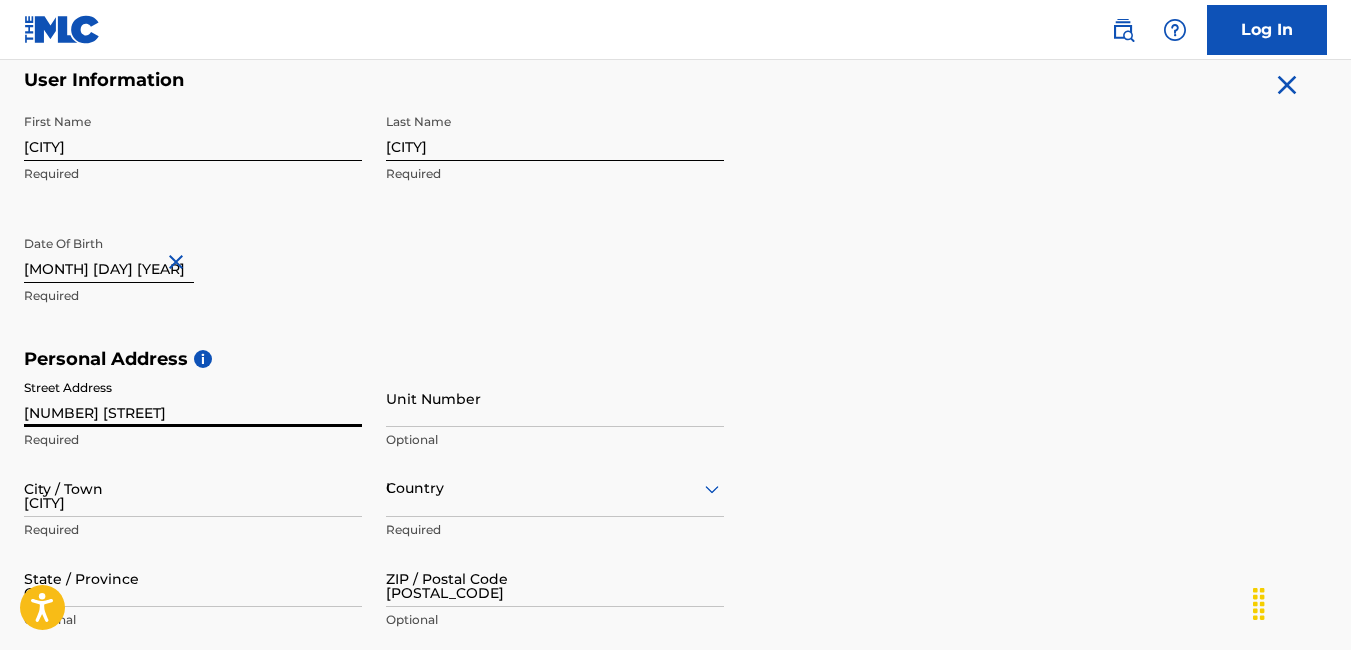 type on "1" 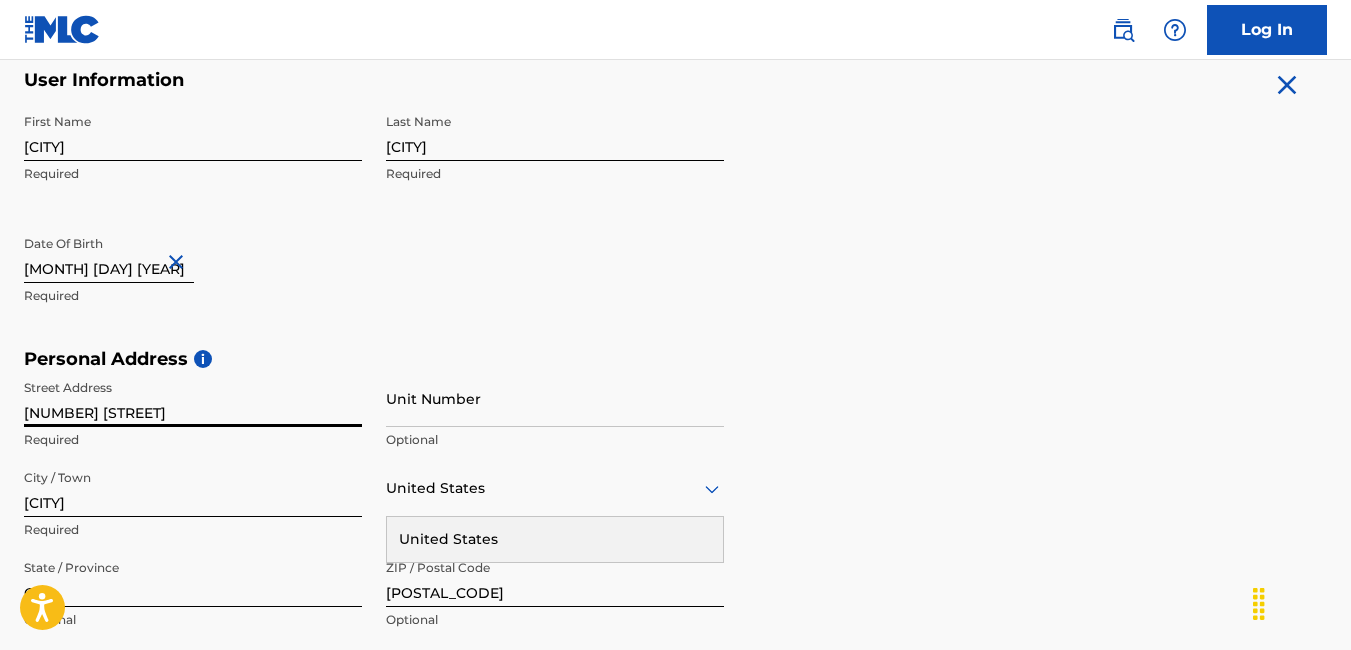 scroll, scrollTop: 786, scrollLeft: 0, axis: vertical 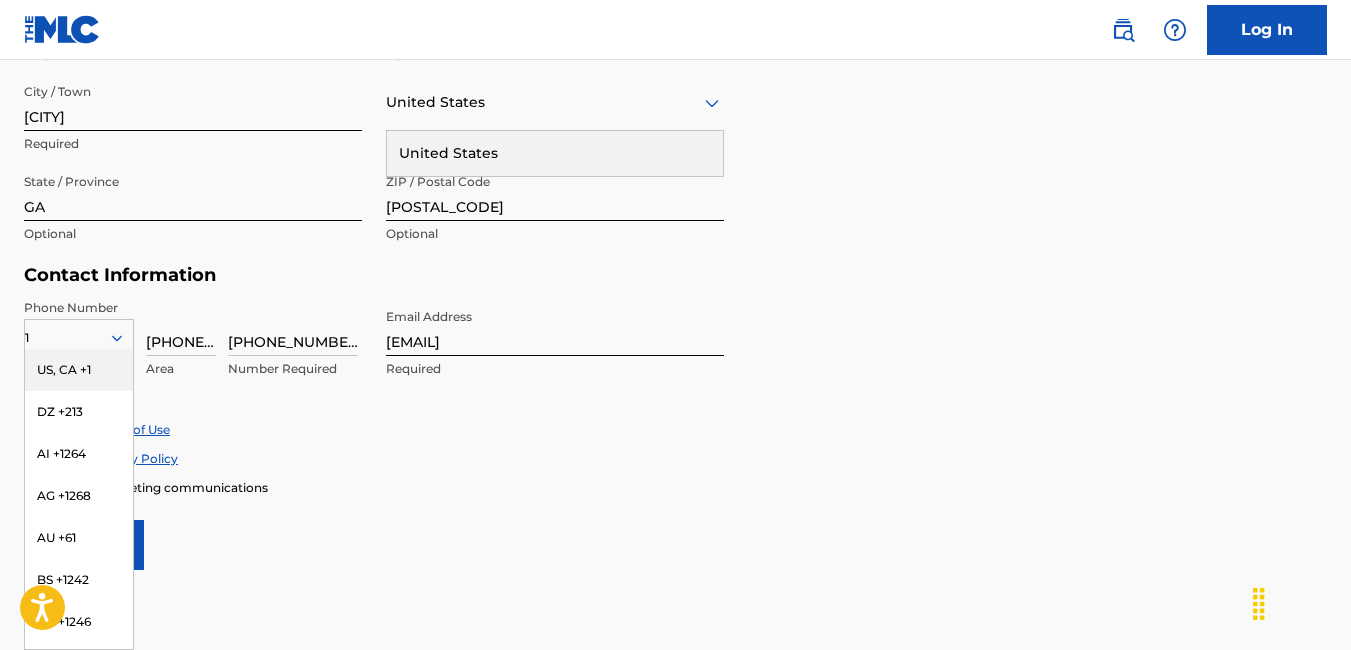 click on "Accept Terms of Use" at bounding box center [675, 429] 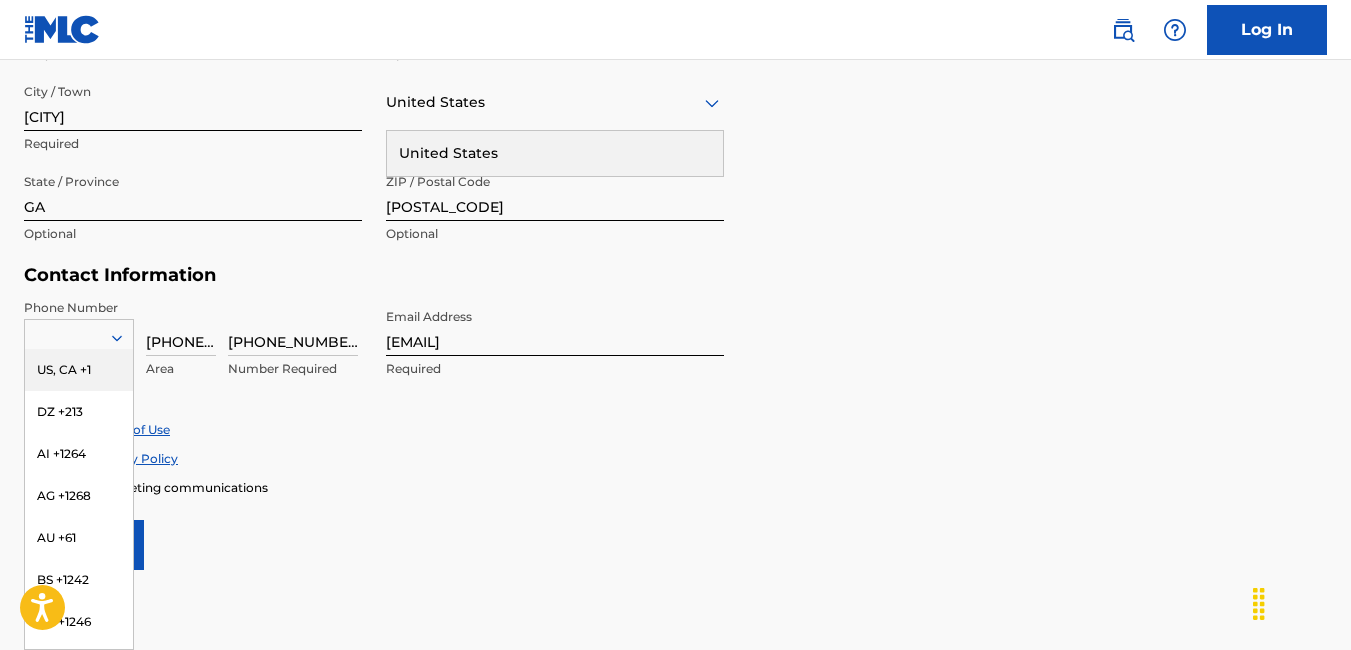 click 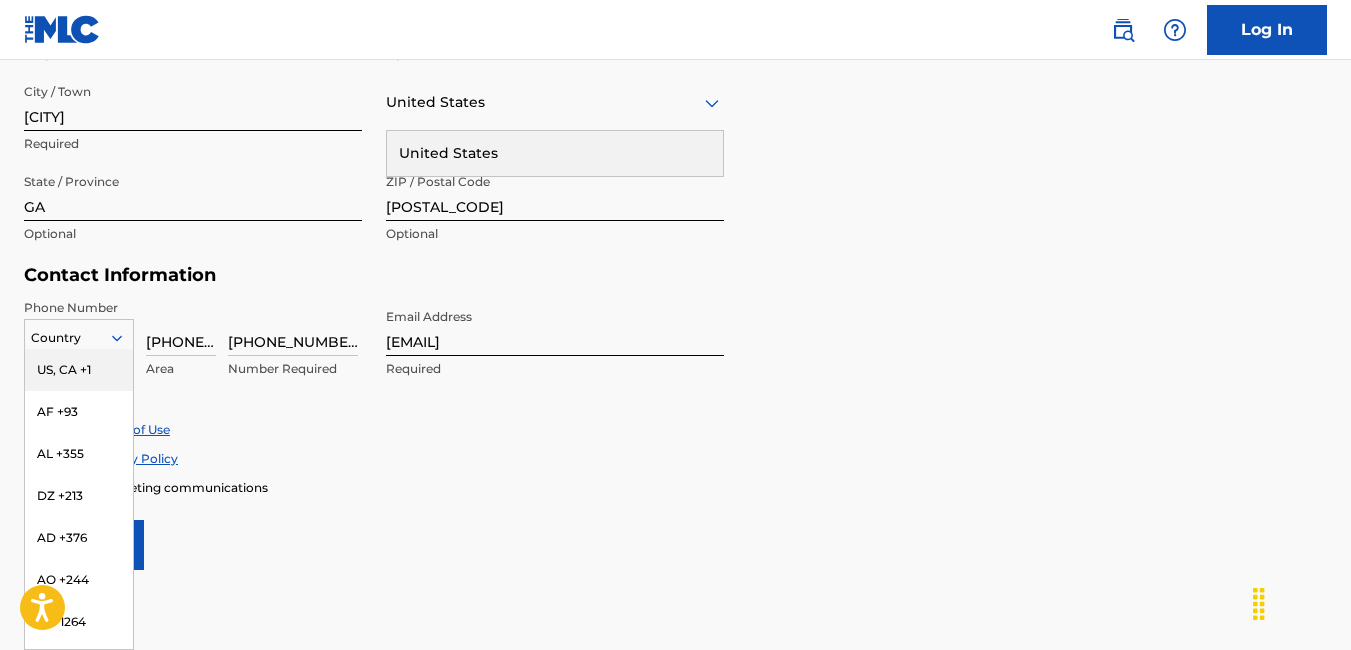 click 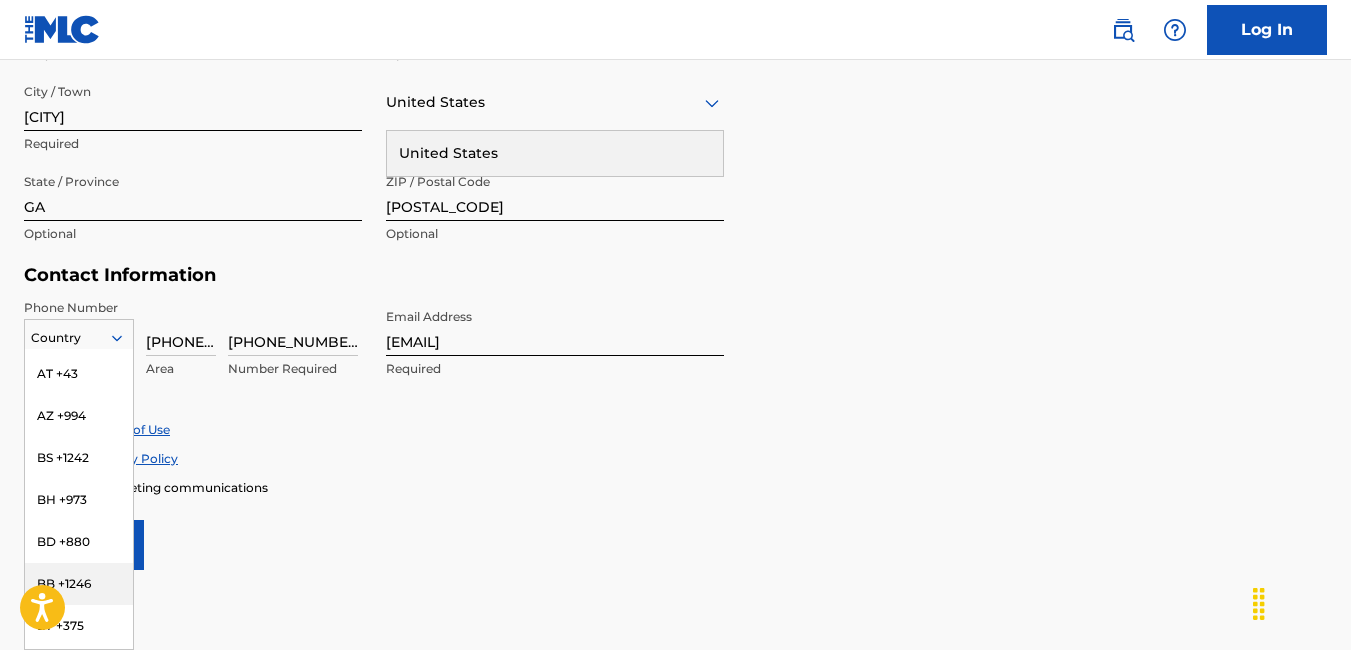 scroll, scrollTop: 0, scrollLeft: 0, axis: both 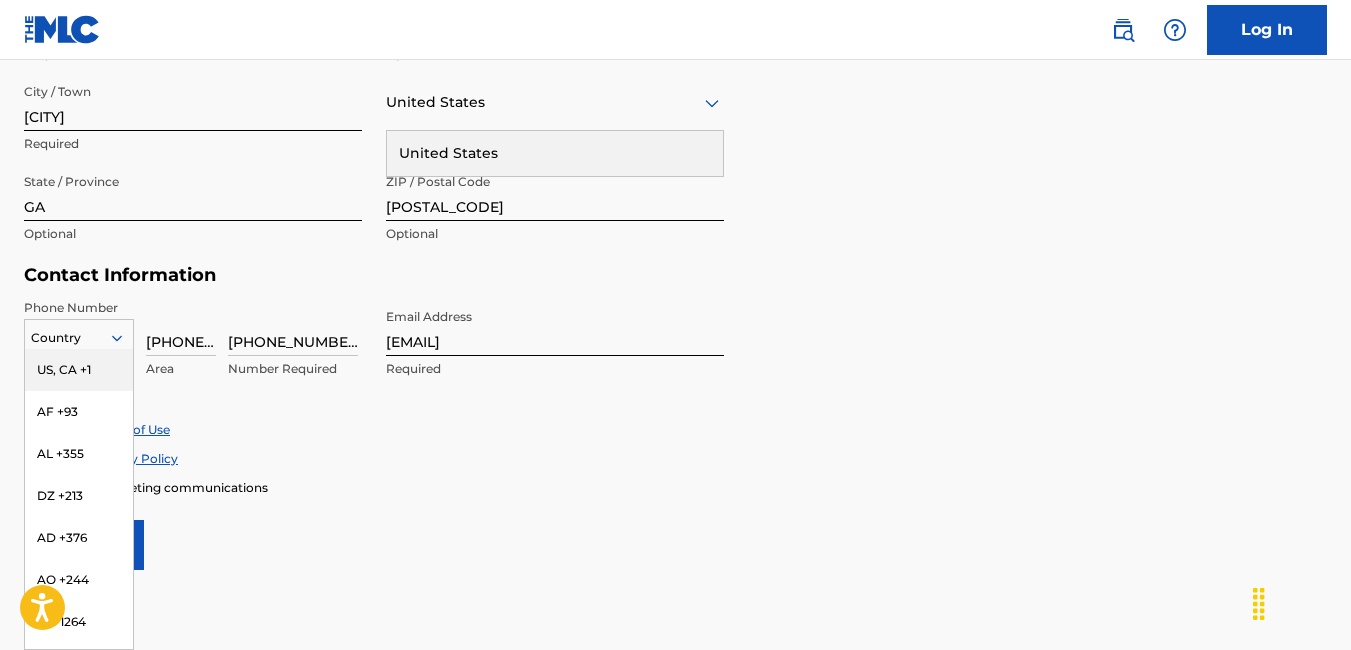 click on "US, CA +1" at bounding box center [79, 370] 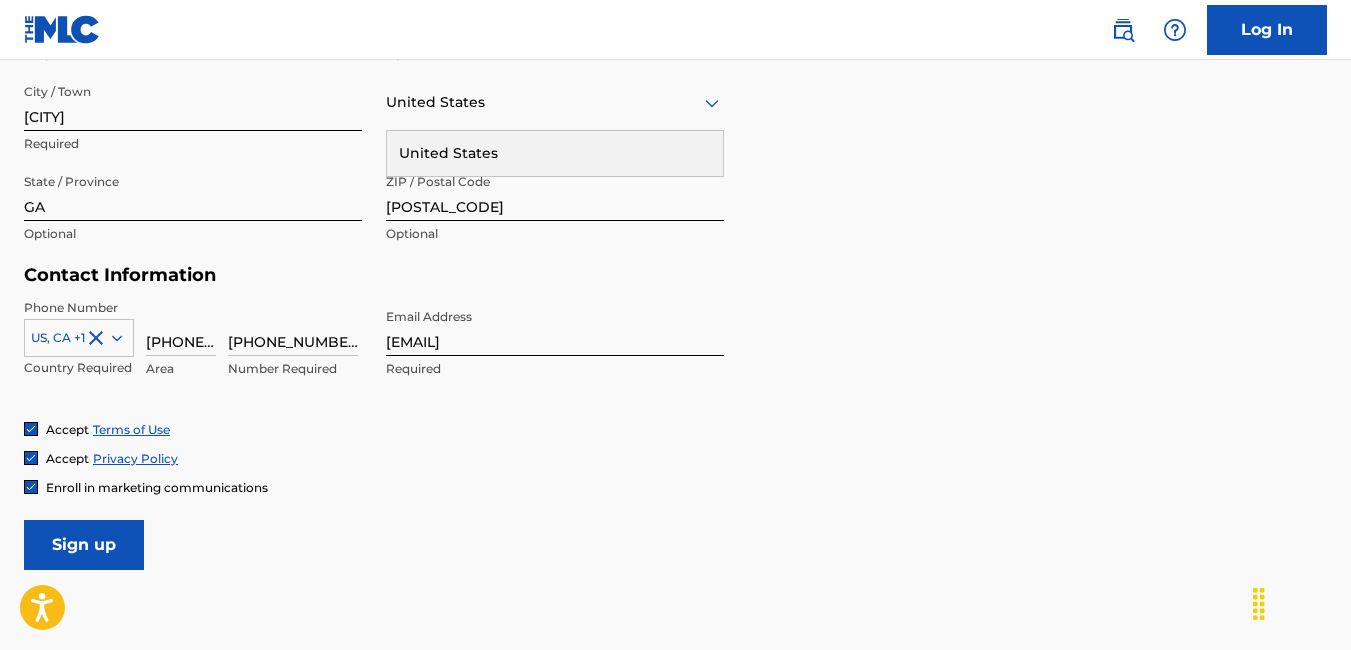 click 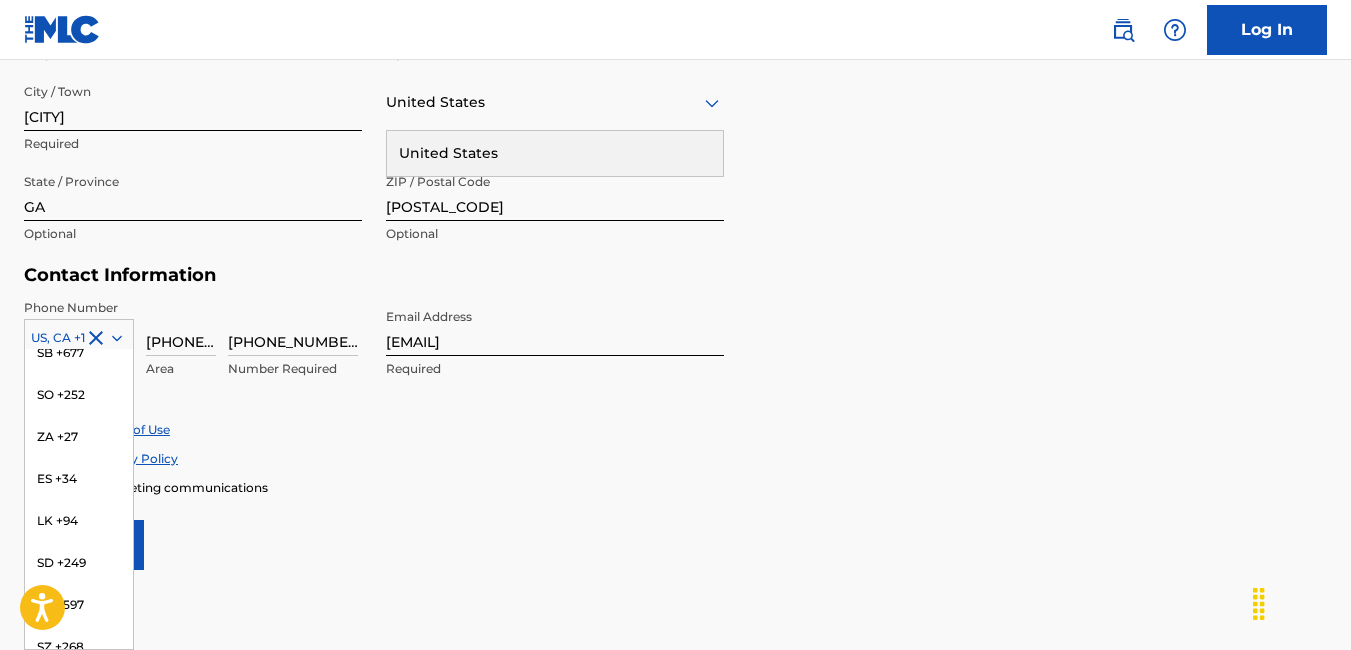 scroll, scrollTop: 7500, scrollLeft: 0, axis: vertical 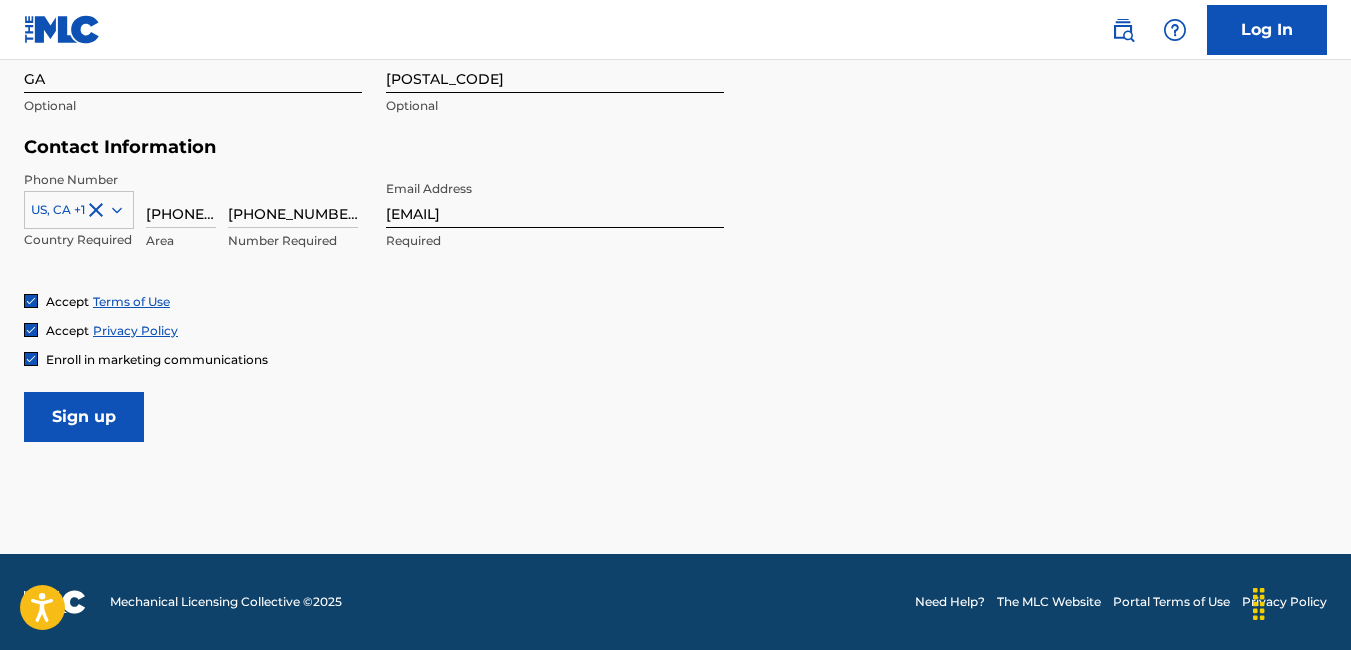click on "User Information First Name [FIRST] Required Last Name [LAST] Required Date Of Birth [MONTH] [DAY] [YEAR] Required Personal Address i Street Address [NUMBER] [STREET] Required Unit Number Optional City / Town [CITY] Required United States United States Required State / Province [STATE] Optional ZIP / Postal Code [POSTAL_CODE] Optional Contact Information Phone Number US, CA +1 Country Required [PHONE_AREA_CODE] Area [PHONE_NUMBER] Number Required Email Address [EMAIL] Required Accept Terms of Use Accept Privacy Policy Enroll in marketing communications Sign up" at bounding box center (675, -2) 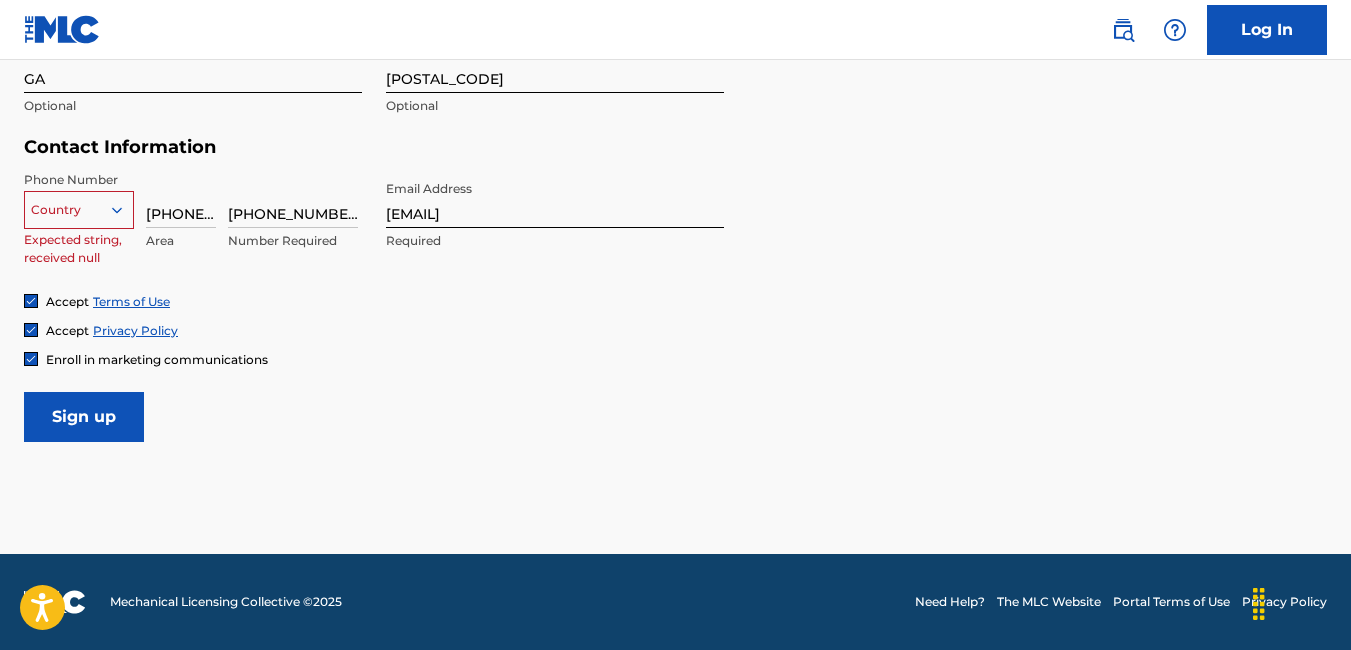 click on "Sign up" at bounding box center (84, 417) 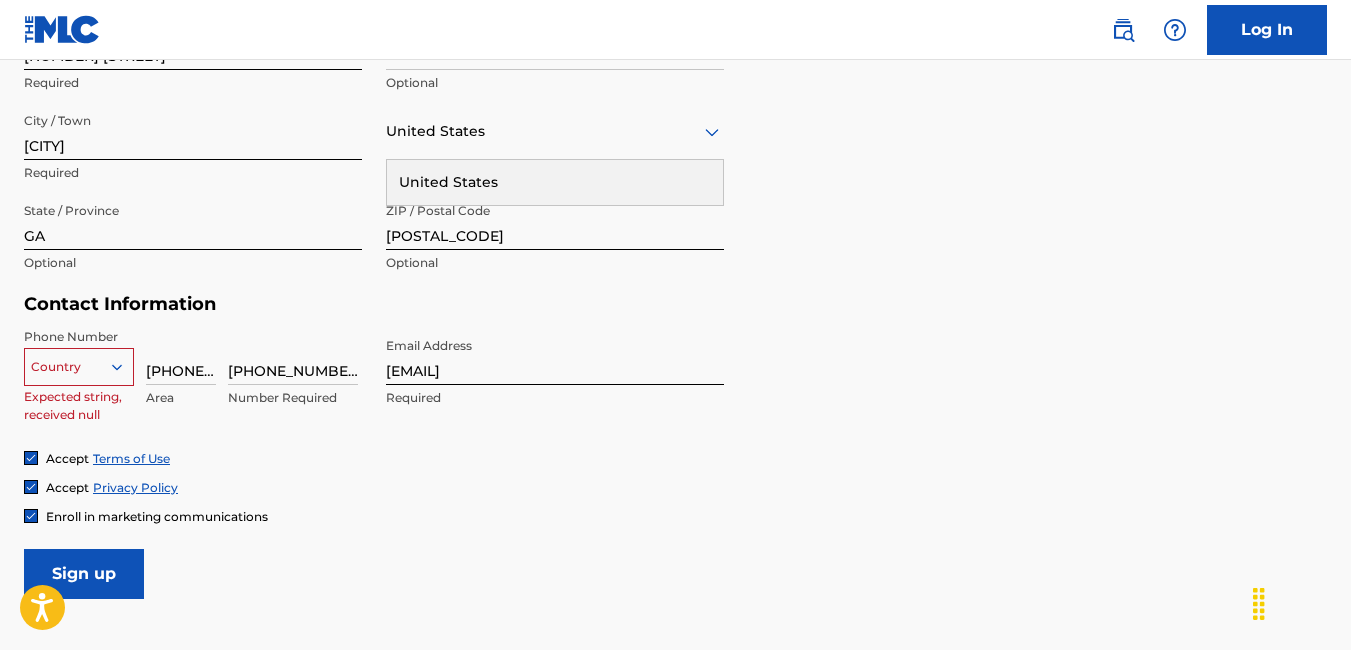 scroll, scrollTop: 914, scrollLeft: 0, axis: vertical 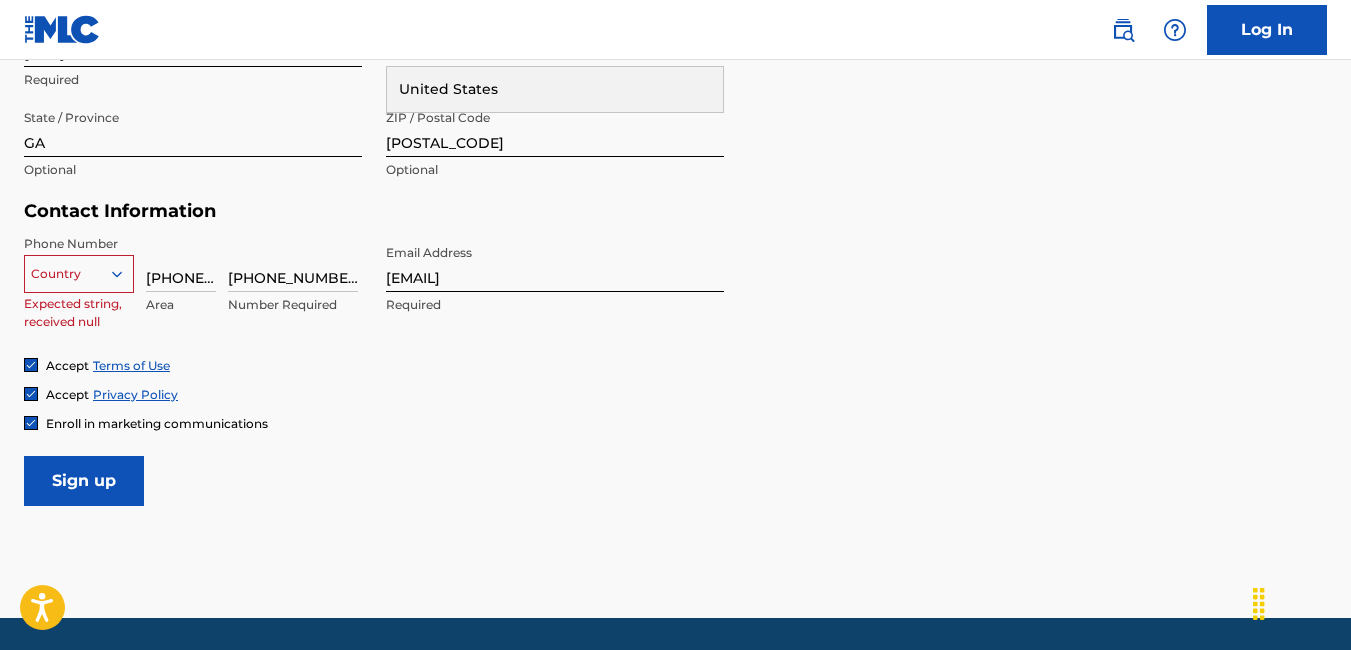 type 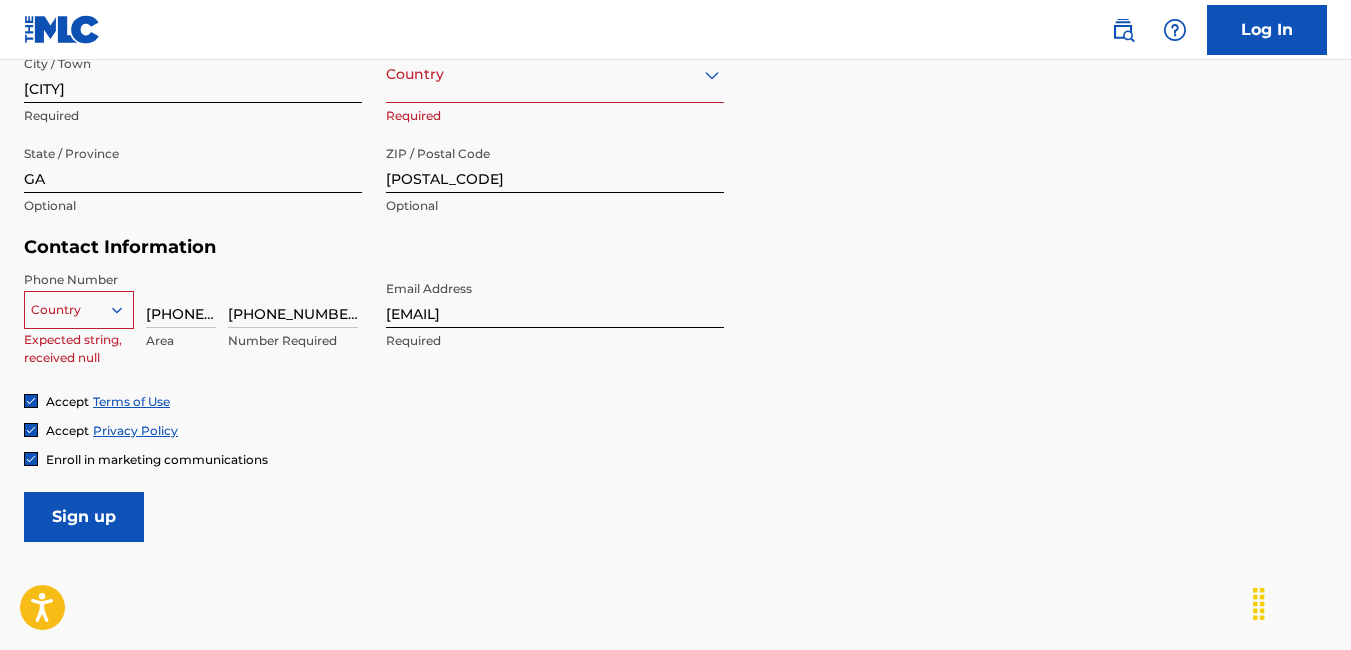 click on "Accept Terms of Use Accept Privacy Policy Enroll in marketing communications" at bounding box center (675, 430) 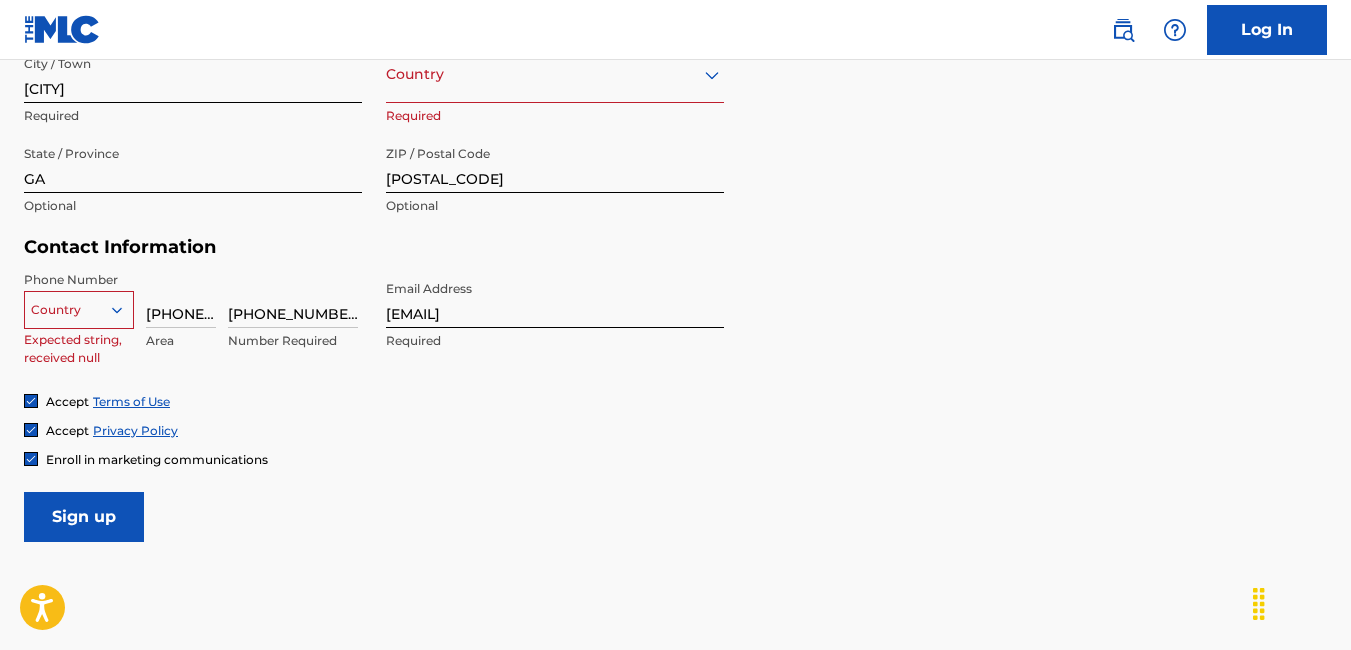 click on "Sign up" at bounding box center [84, 517] 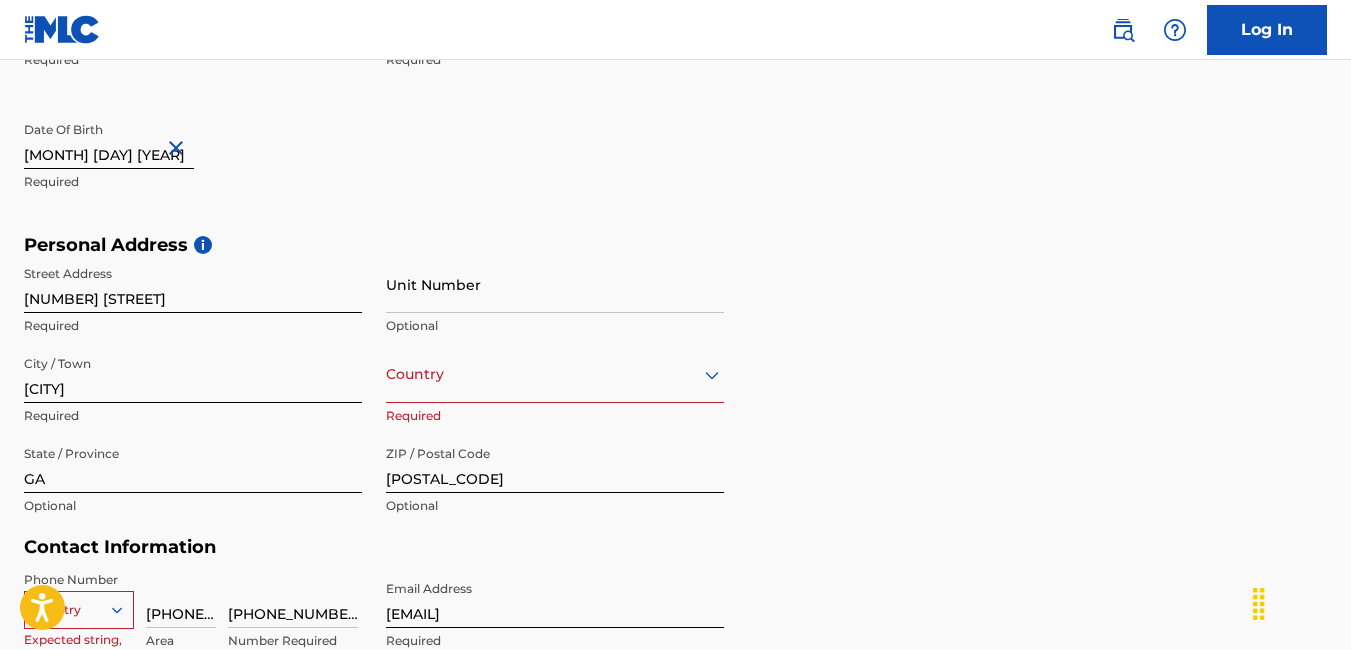 scroll, scrollTop: 614, scrollLeft: 0, axis: vertical 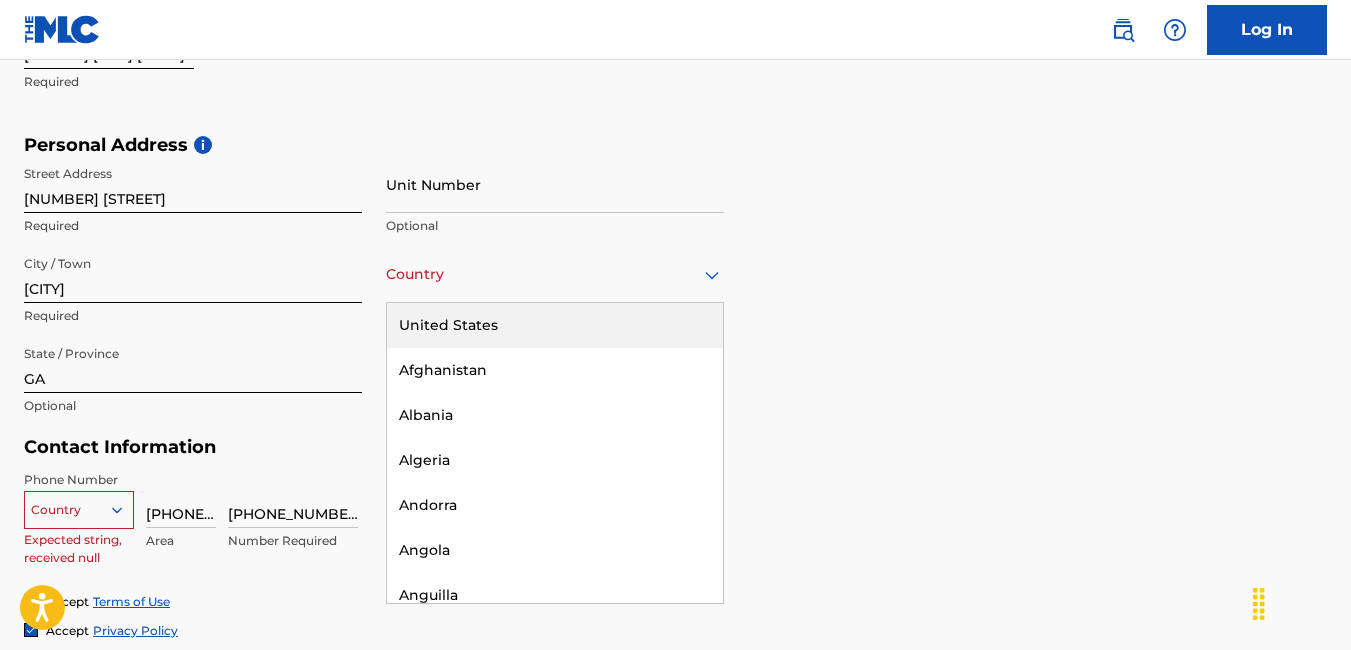 click 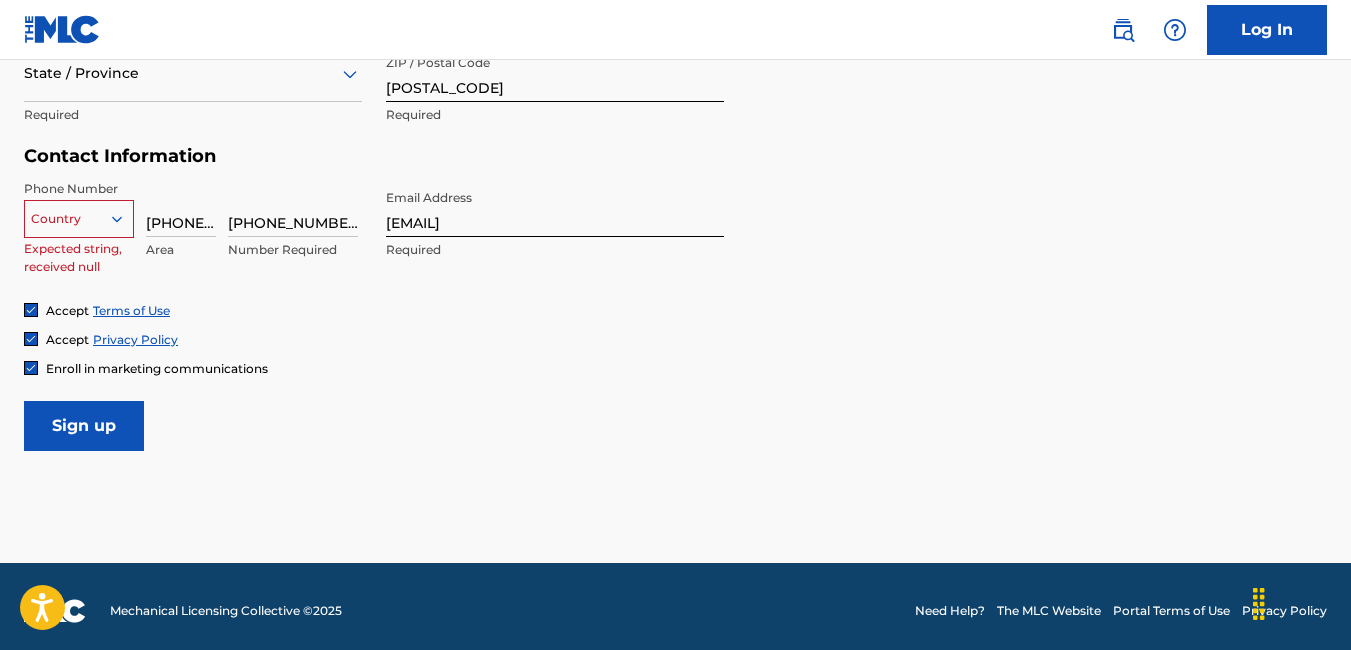 scroll, scrollTop: 914, scrollLeft: 0, axis: vertical 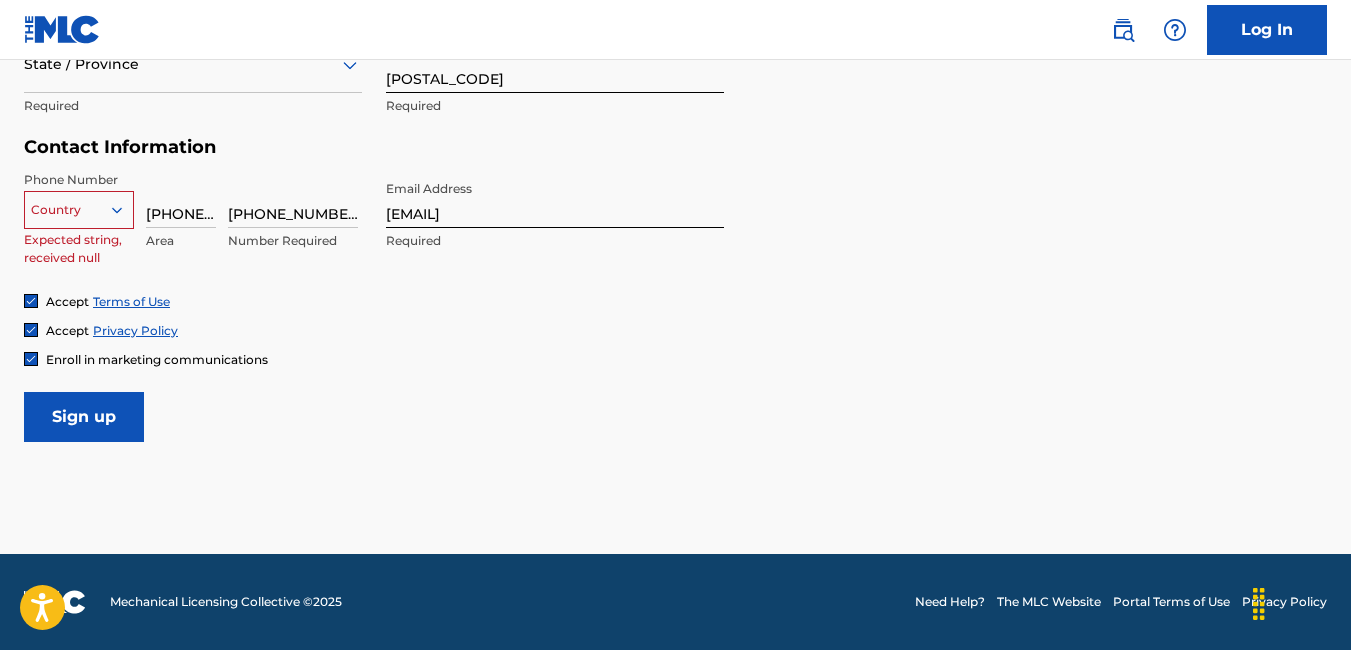 click on "Sign up" at bounding box center (84, 417) 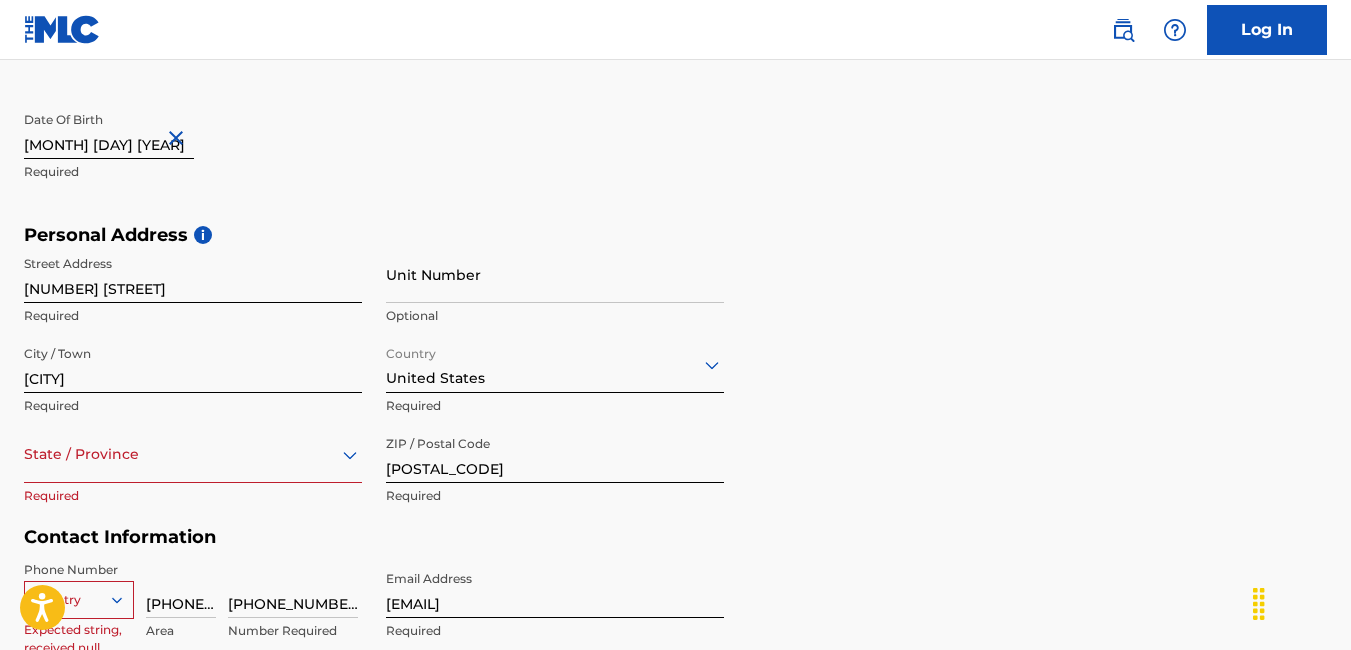 scroll, scrollTop: 514, scrollLeft: 0, axis: vertical 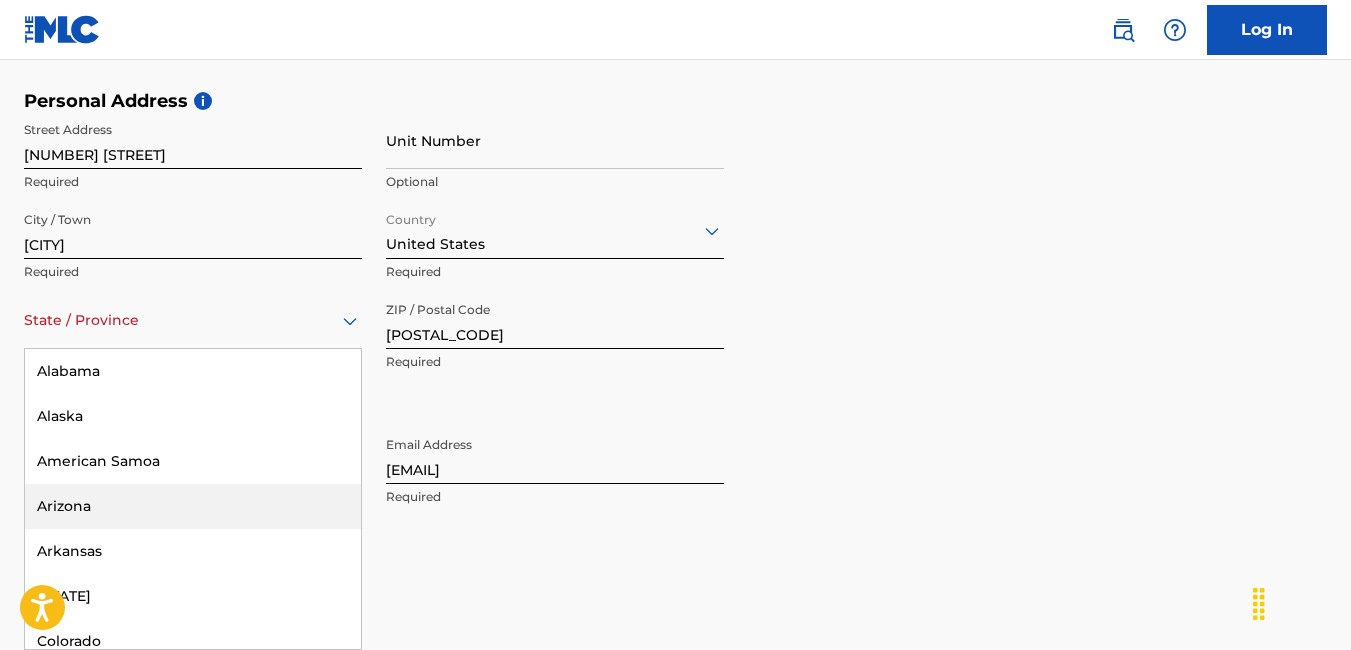 click on "57 results available. Use Up and Down to choose options, press Enter to select the currently focused option, press Escape to exit the menu, press Tab to select the option and exit the menu. State / Province Alabama Alaska American Samoa Arizona Arkansas California Colorado Connecticut Delaware District of Columbia Florida Georgia Guam Hawaii Idaho Illinois Indiana Iowa Kansas Kentucky Louisiana Maine Maryland Massachusetts Michigan Minnesota Mississippi Missouri Montana Nebraska Nevada New Hampshire New Jersey New Mexico New York North Carolina North Dakota Northern Mariana Islands Ohio Oklahoma Oregon Pennsylvania Puerto Rico Puerto Rico Rhode Island South Carolina South Dakota Tennessee Texas Utah Vermont Virgin Islands, U.S. Virginia Washington West Virginia Wisconsin Wyoming" at bounding box center [193, 320] 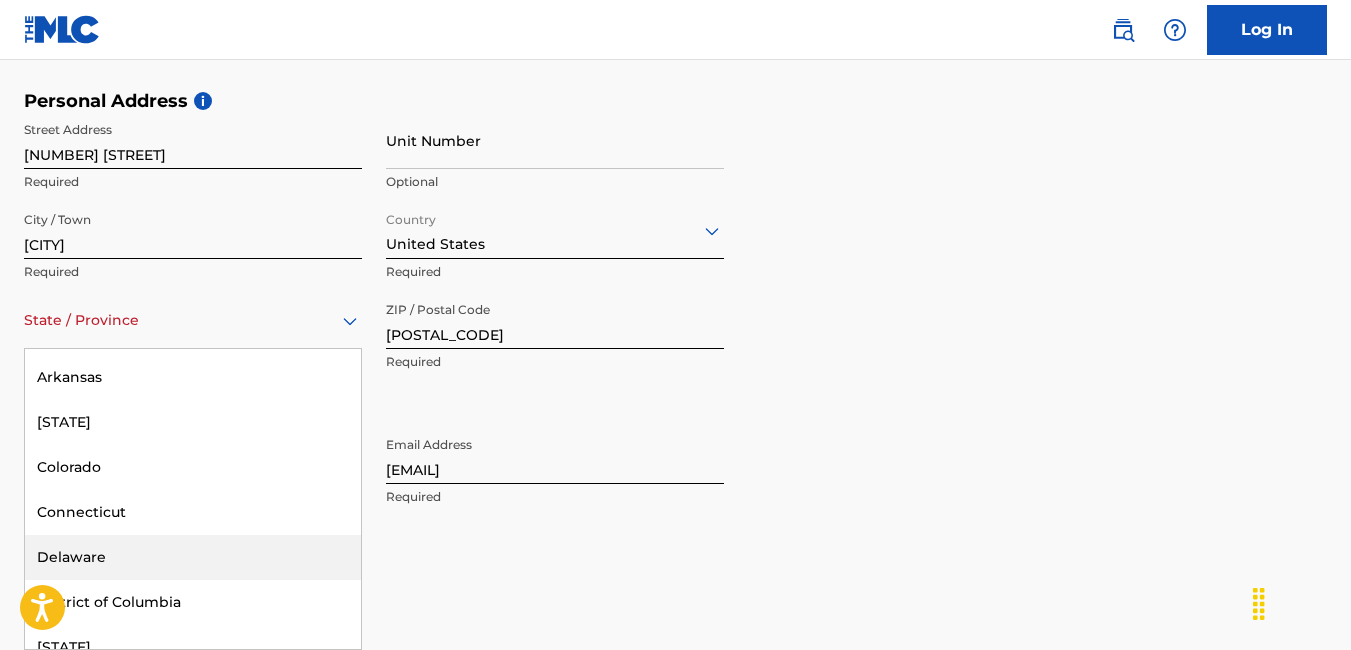 scroll, scrollTop: 500, scrollLeft: 0, axis: vertical 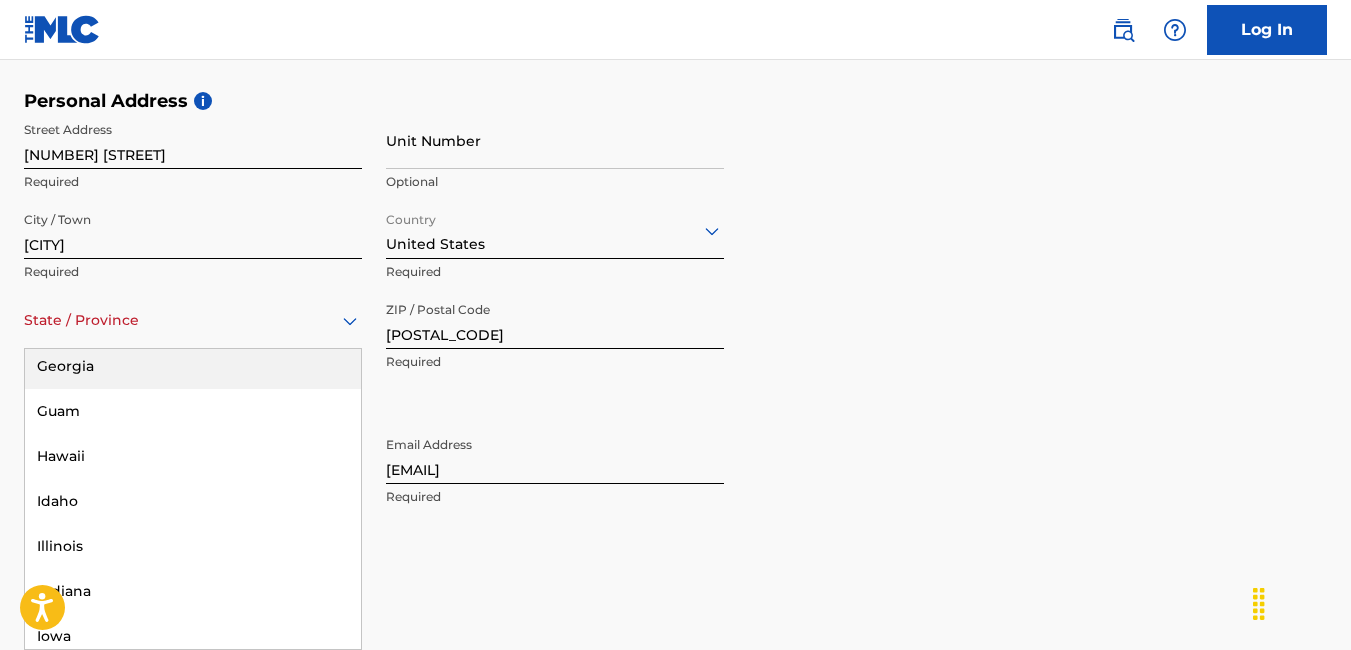 click on "Georgia" at bounding box center (193, 366) 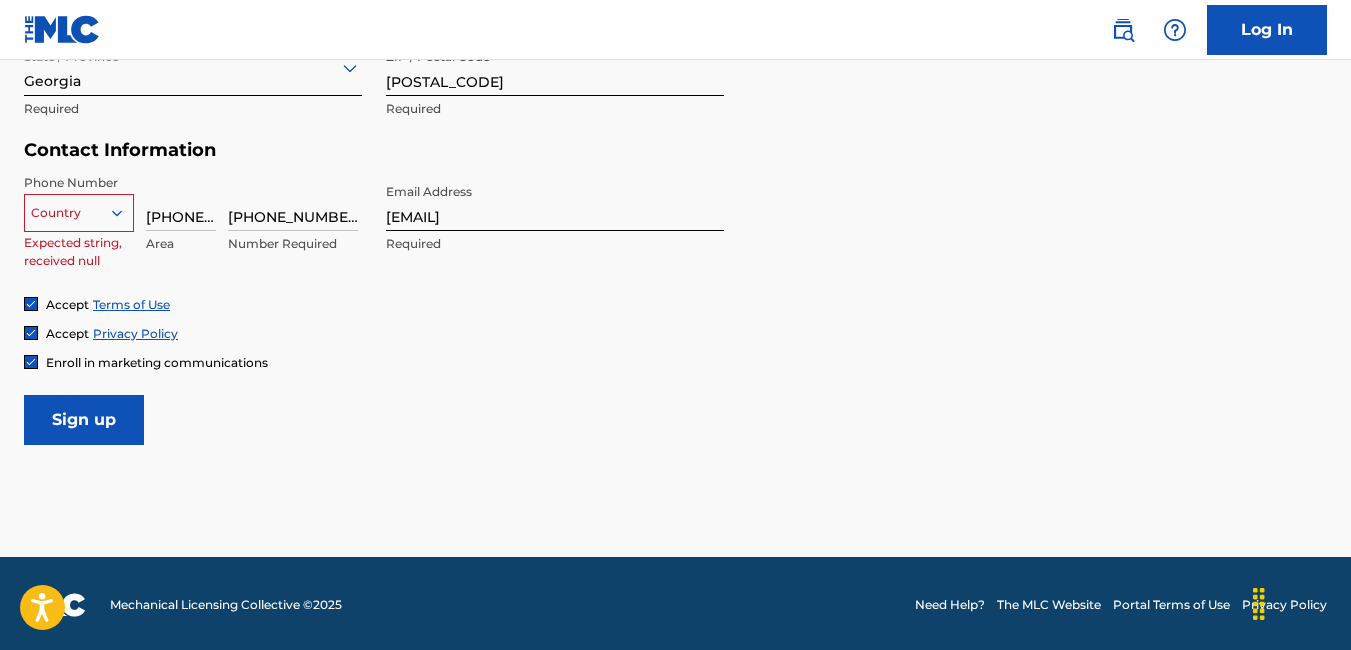 scroll, scrollTop: 914, scrollLeft: 0, axis: vertical 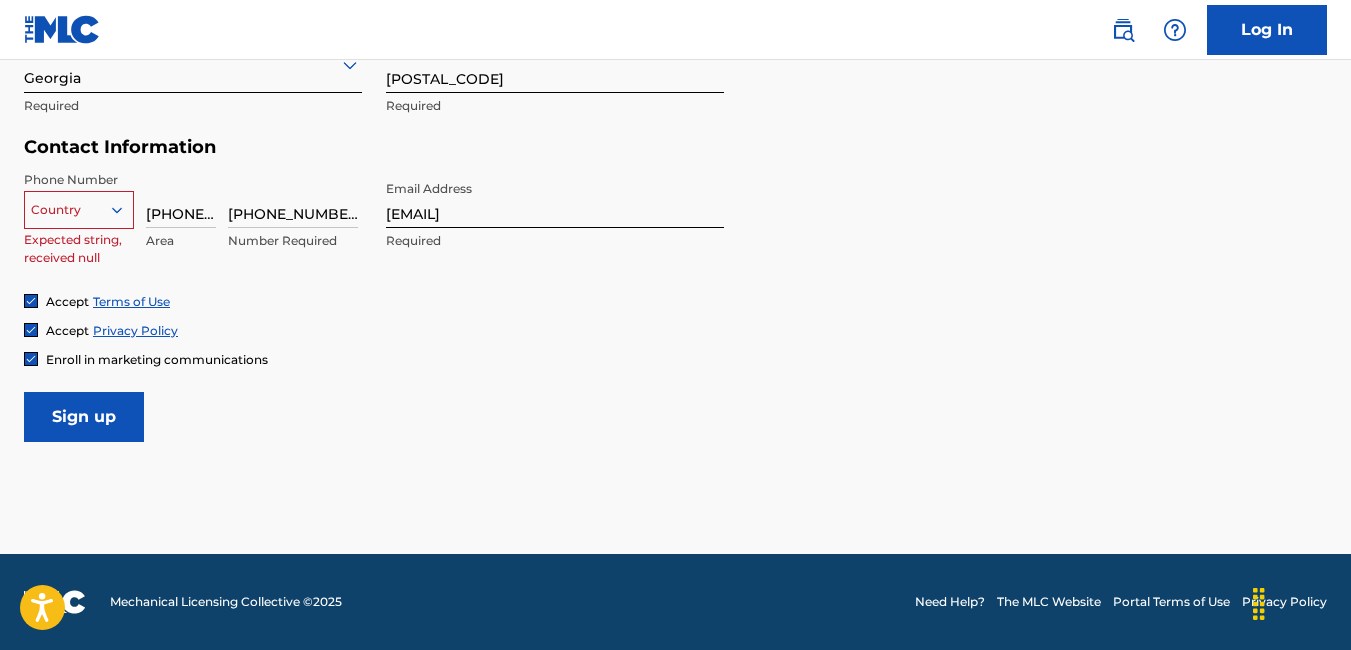 click on "Sign up" at bounding box center [84, 417] 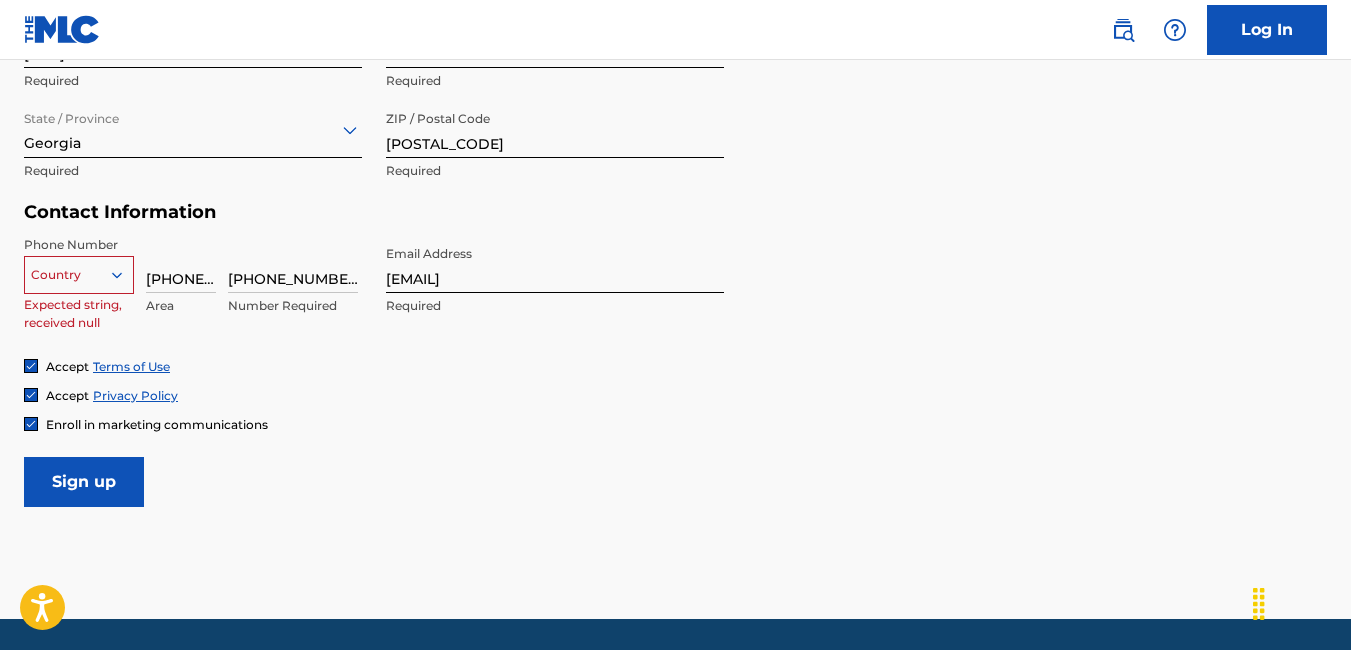 scroll, scrollTop: 814, scrollLeft: 0, axis: vertical 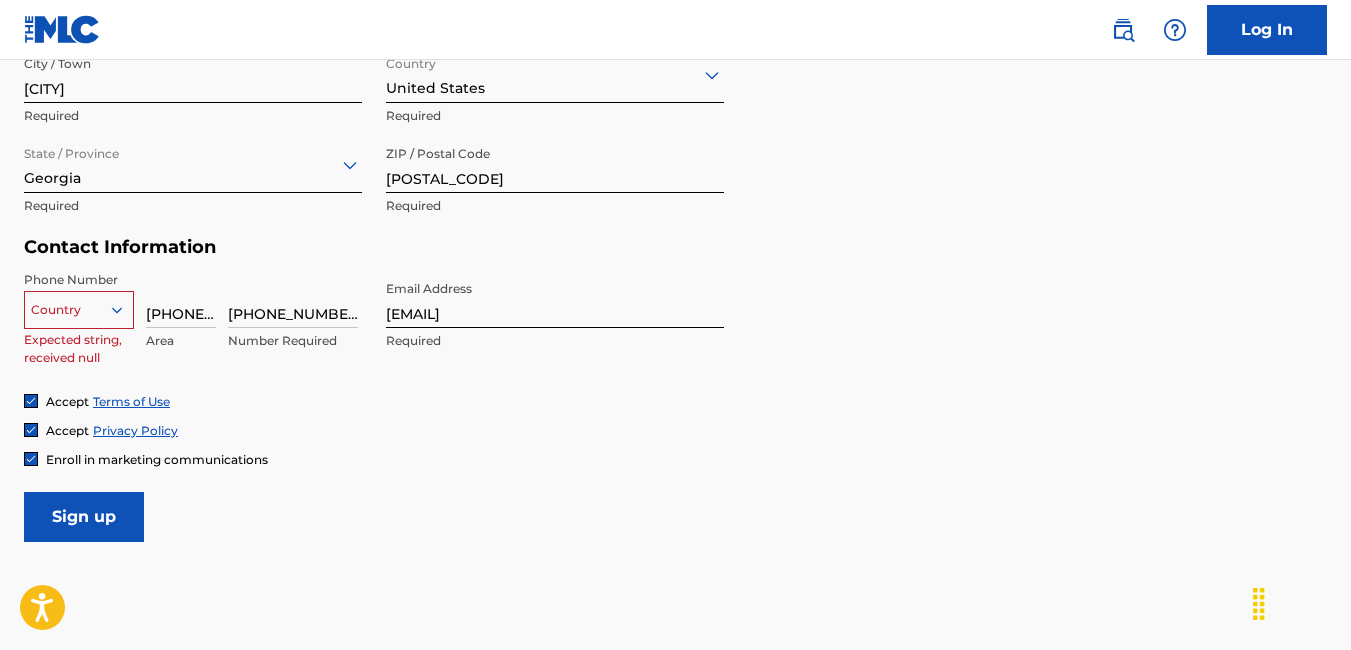 click 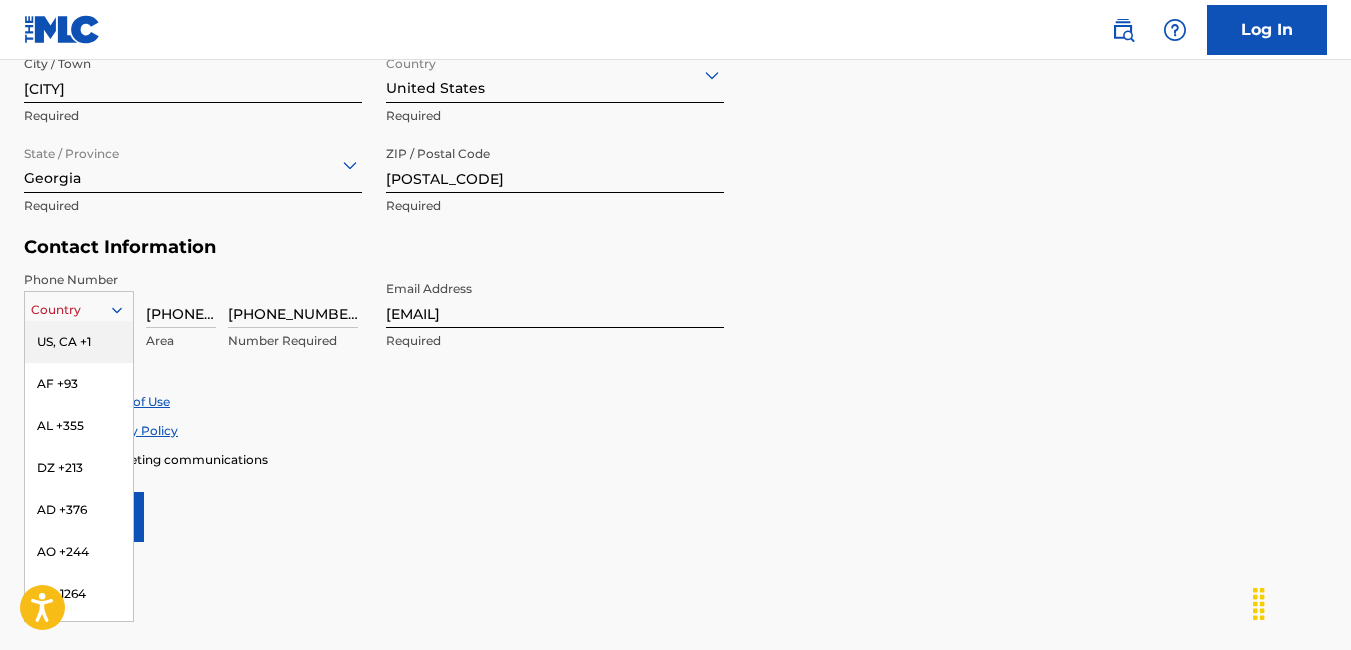 click on "US, CA +1" at bounding box center [79, 342] 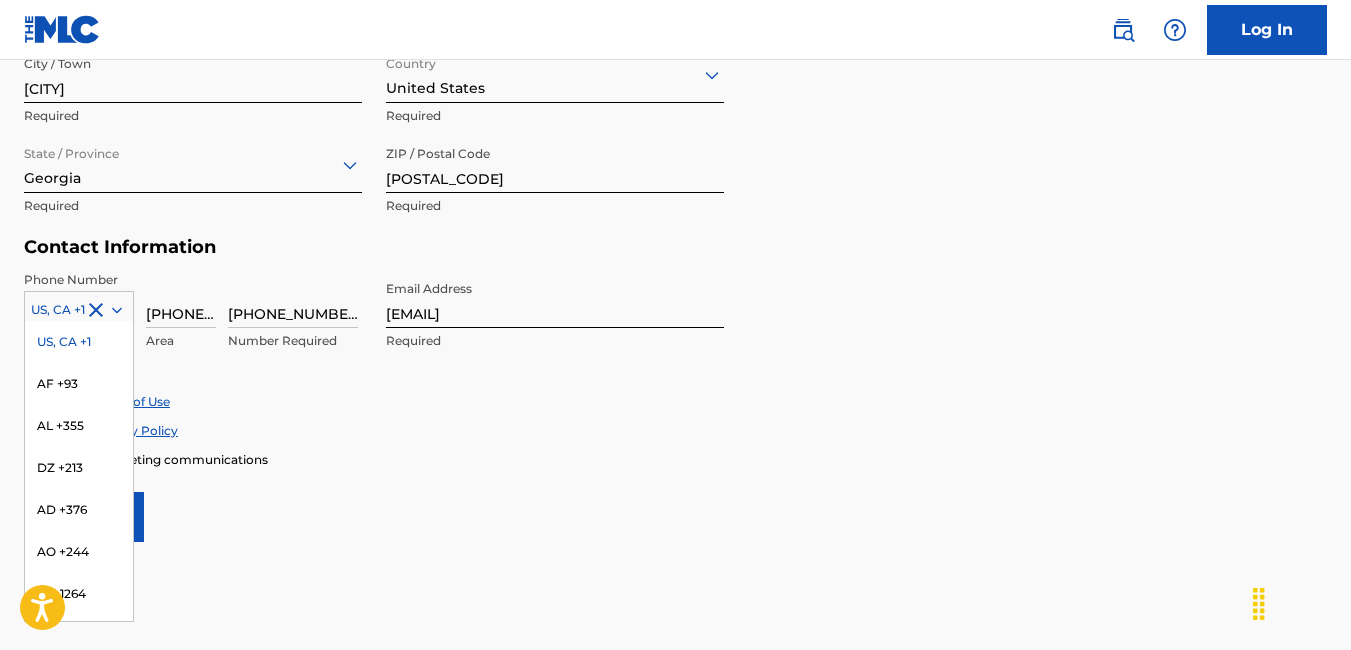 click 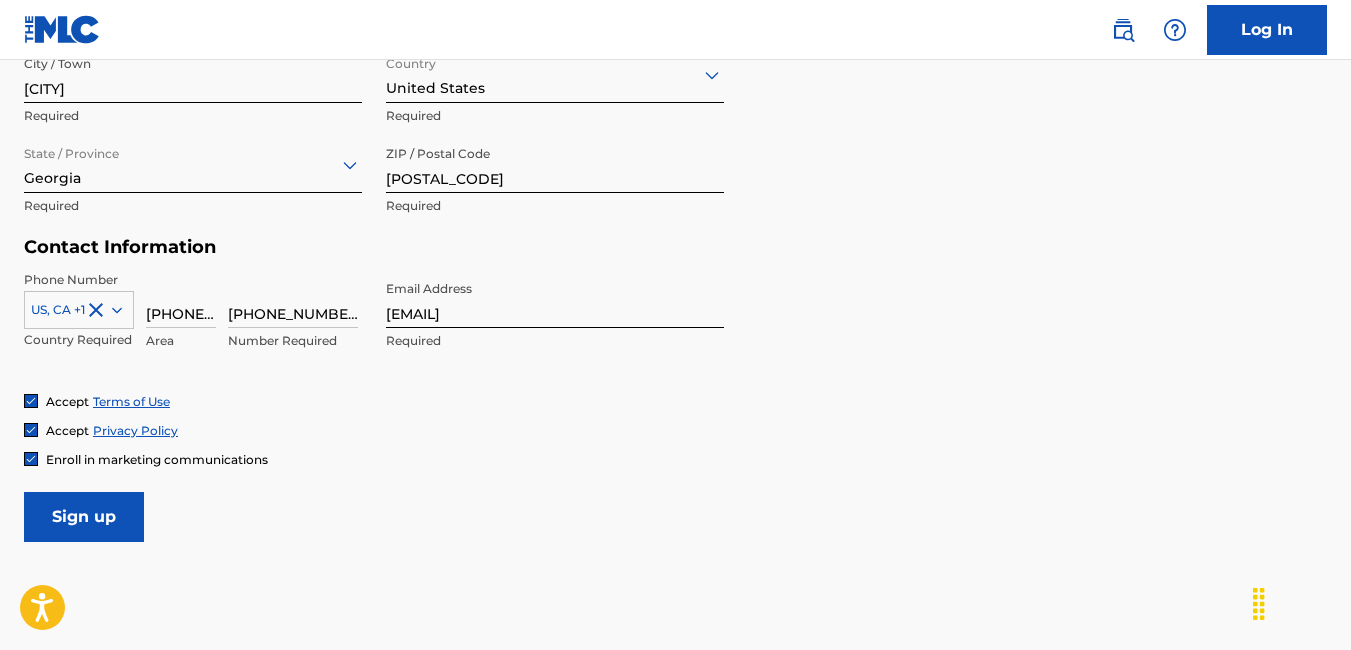 click 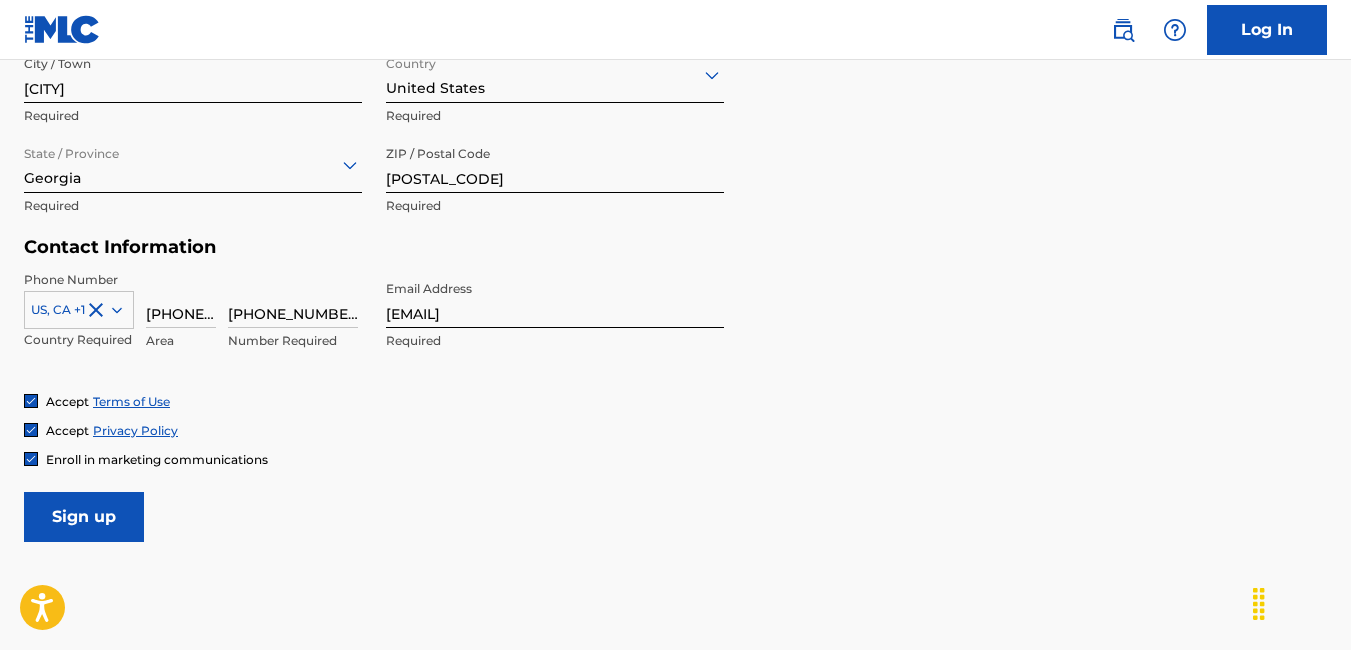 click on "Sign up" at bounding box center (84, 517) 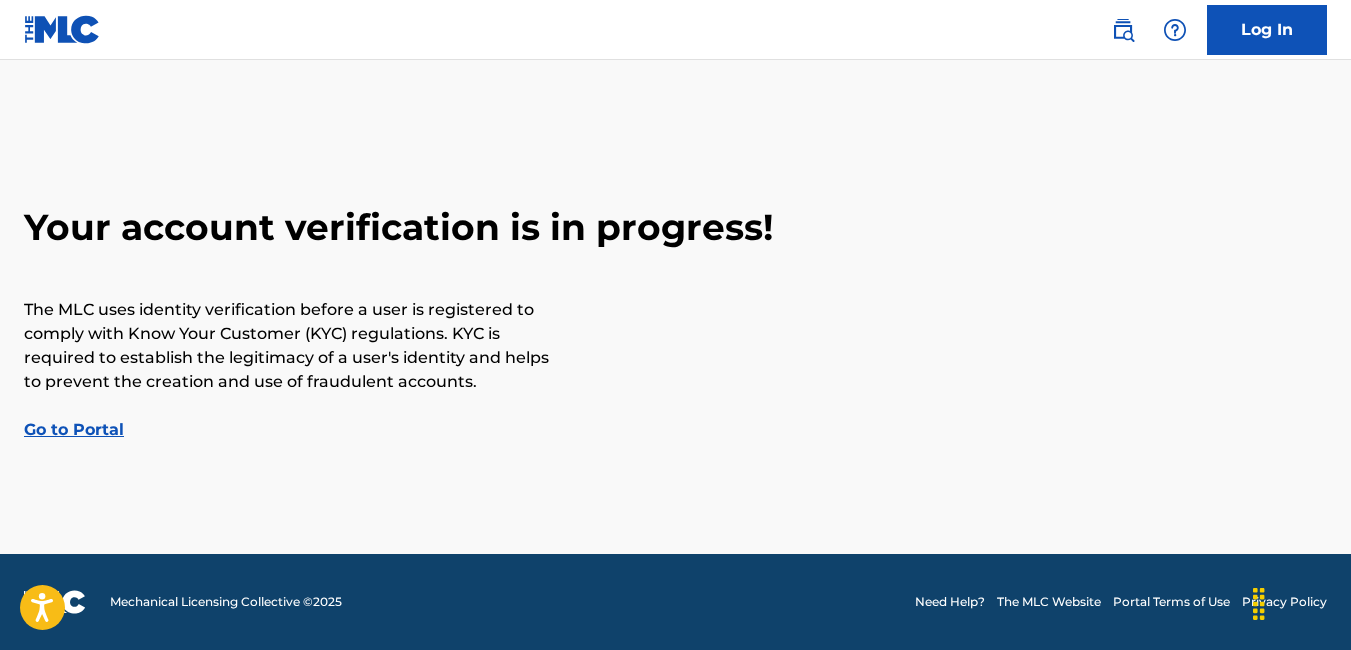 scroll, scrollTop: 0, scrollLeft: 0, axis: both 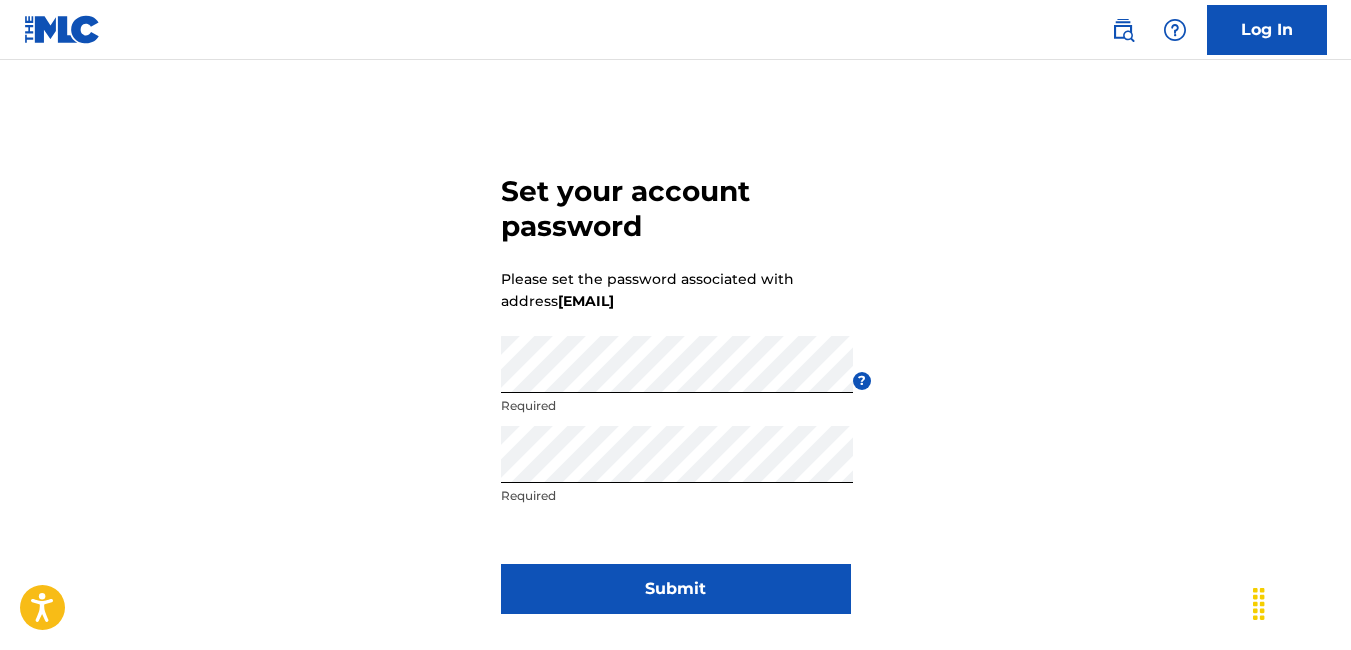 drag, startPoint x: 586, startPoint y: 575, endPoint x: 592, endPoint y: 588, distance: 14.3178215 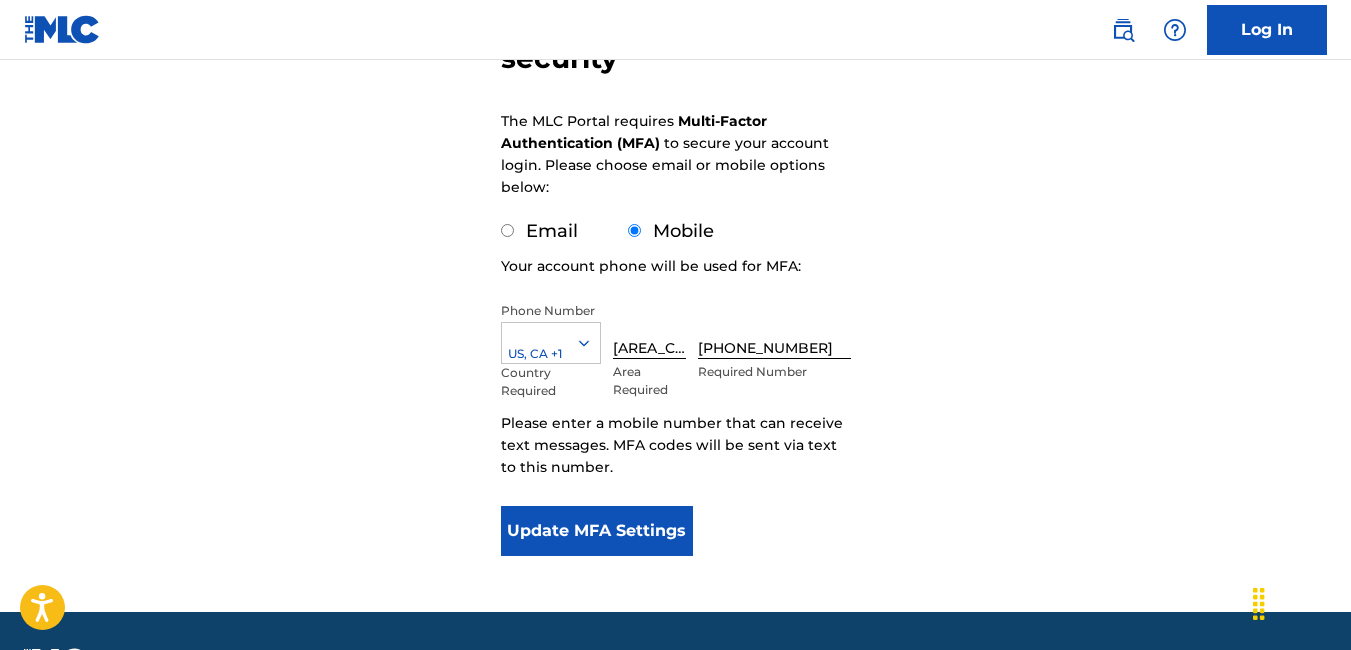 scroll, scrollTop: 300, scrollLeft: 0, axis: vertical 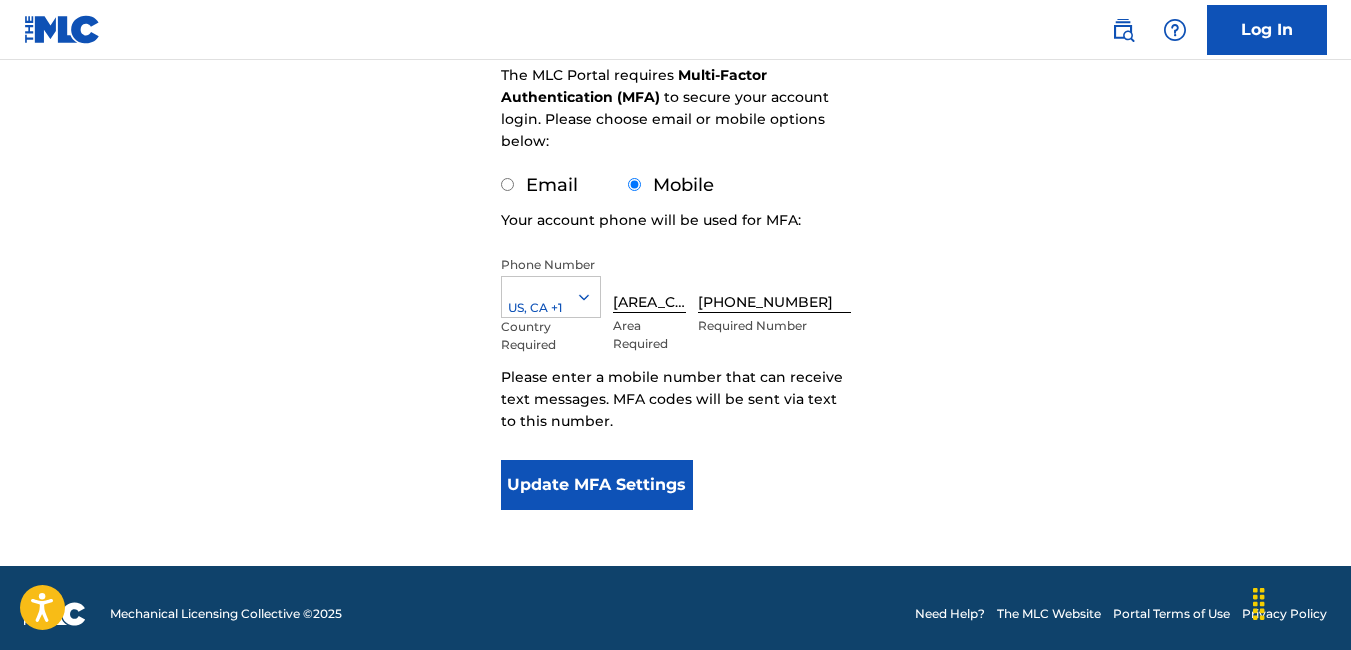 click on "Update MFA Settings" at bounding box center (597, 485) 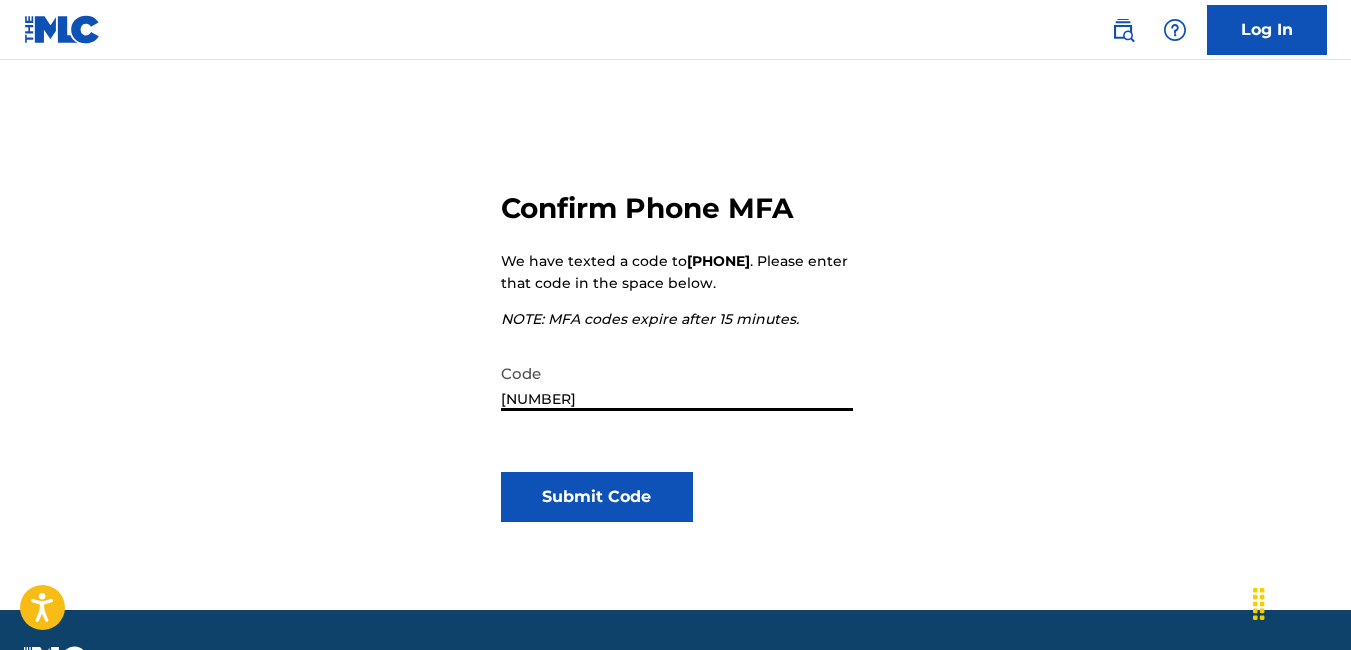 scroll, scrollTop: 221, scrollLeft: 0, axis: vertical 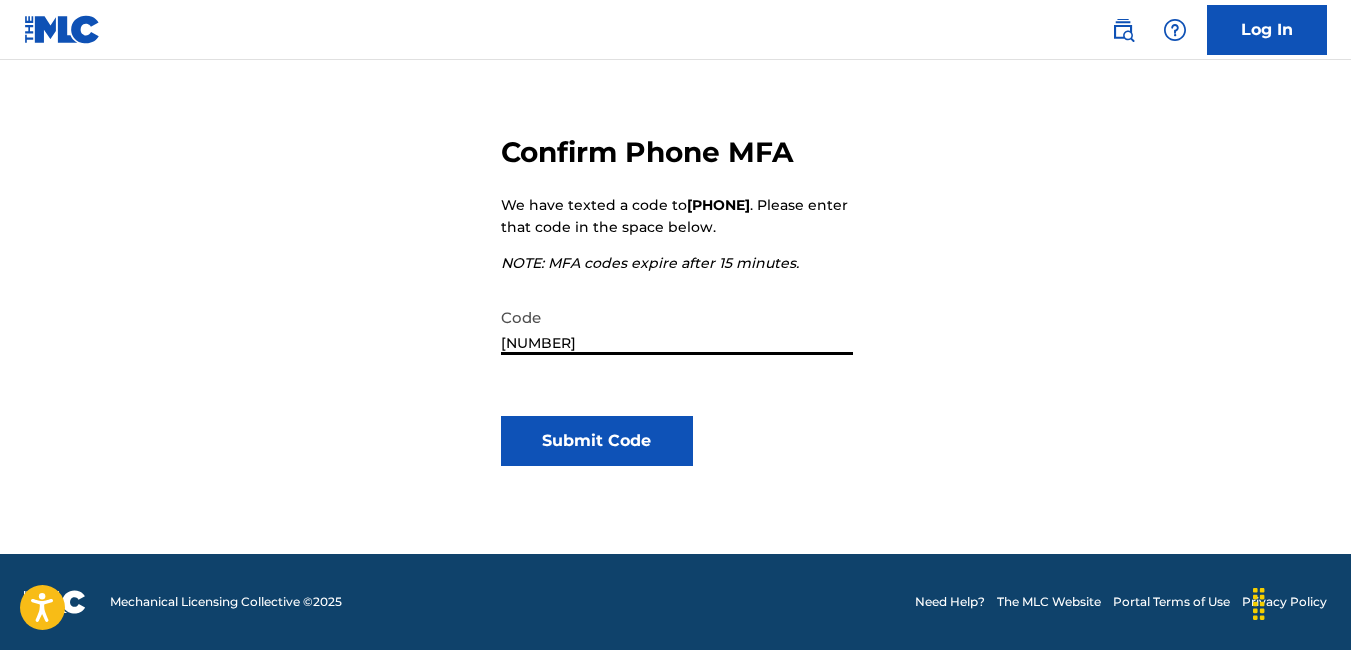 type on "[NUMBER]" 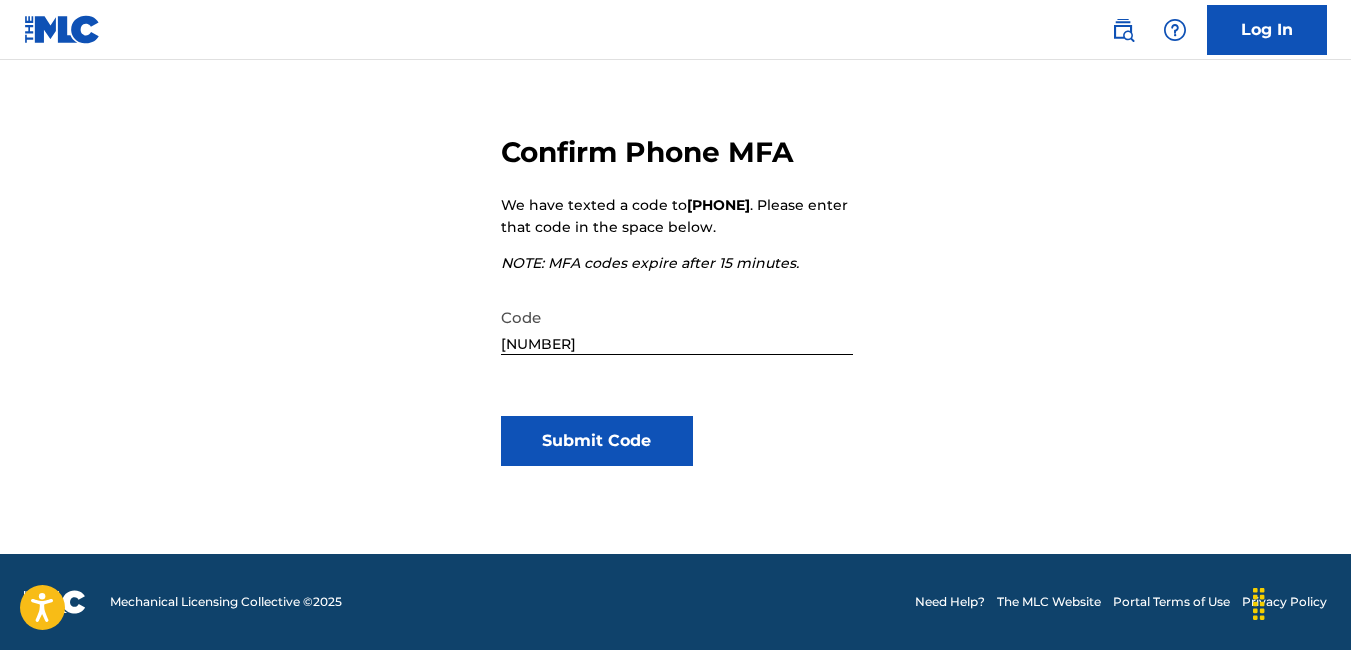 click on "Submit Code" at bounding box center (597, 441) 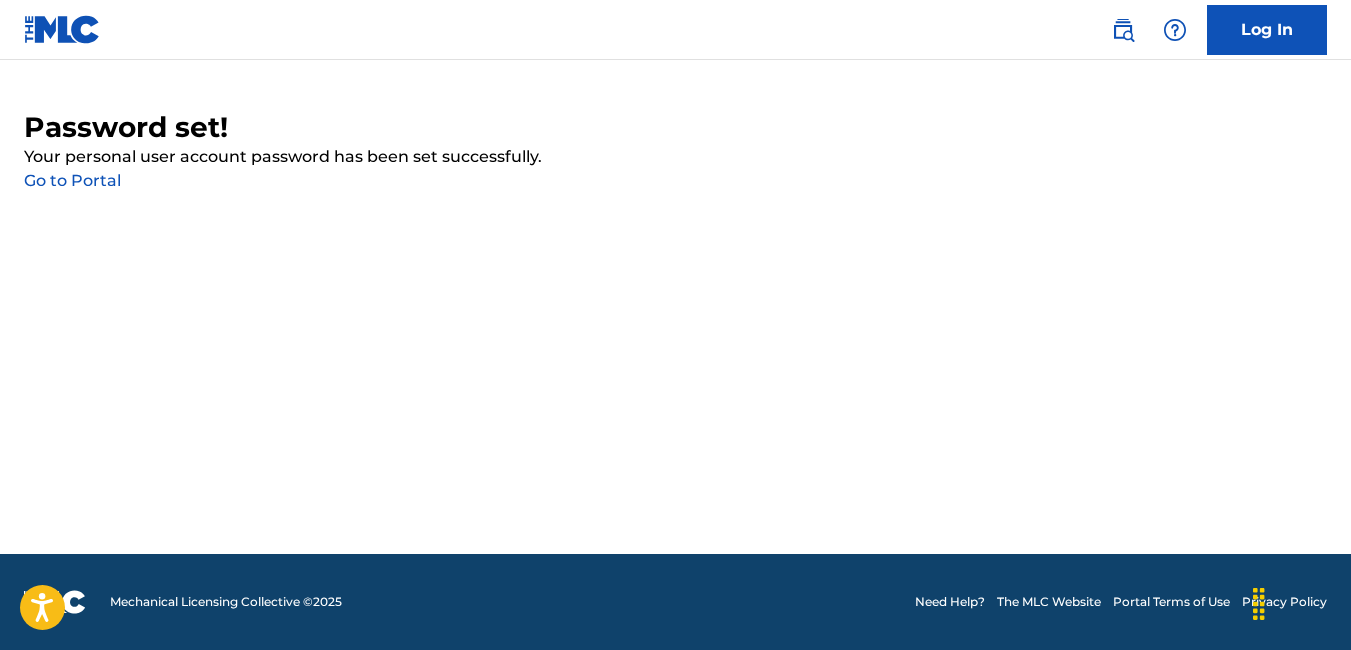 click on "Go to Portal" at bounding box center (72, 180) 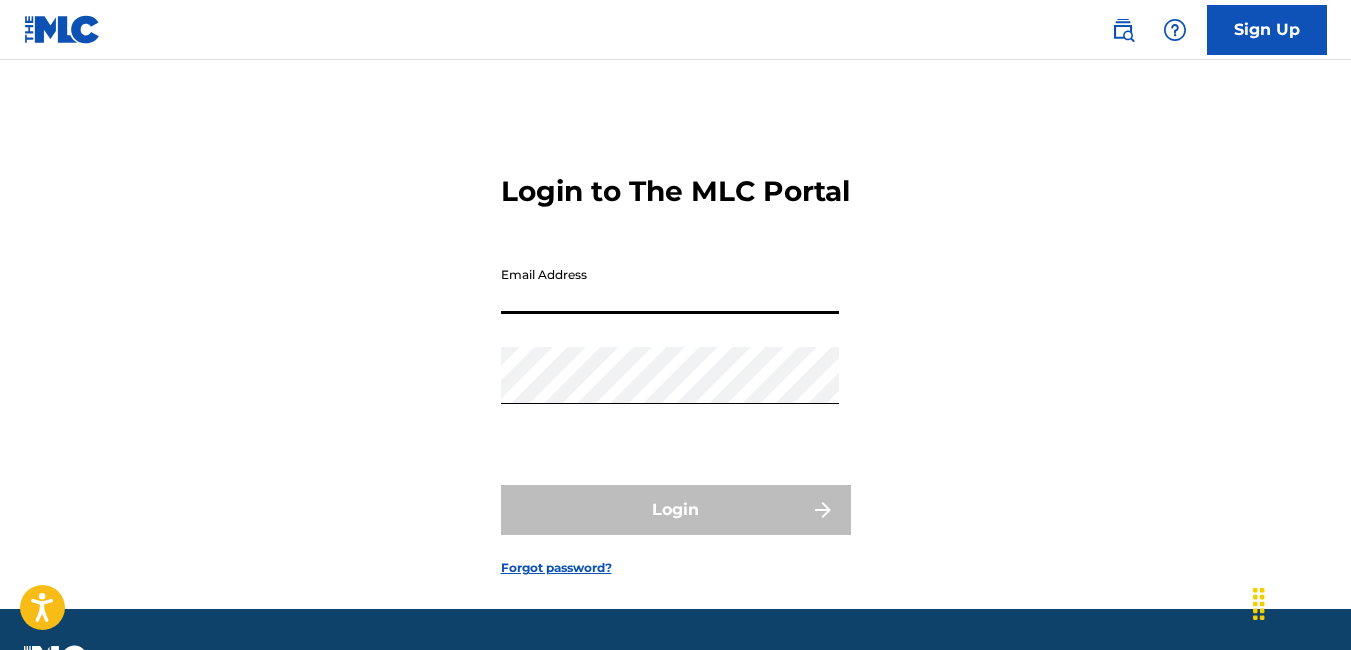 click on "Email Address" at bounding box center (670, 285) 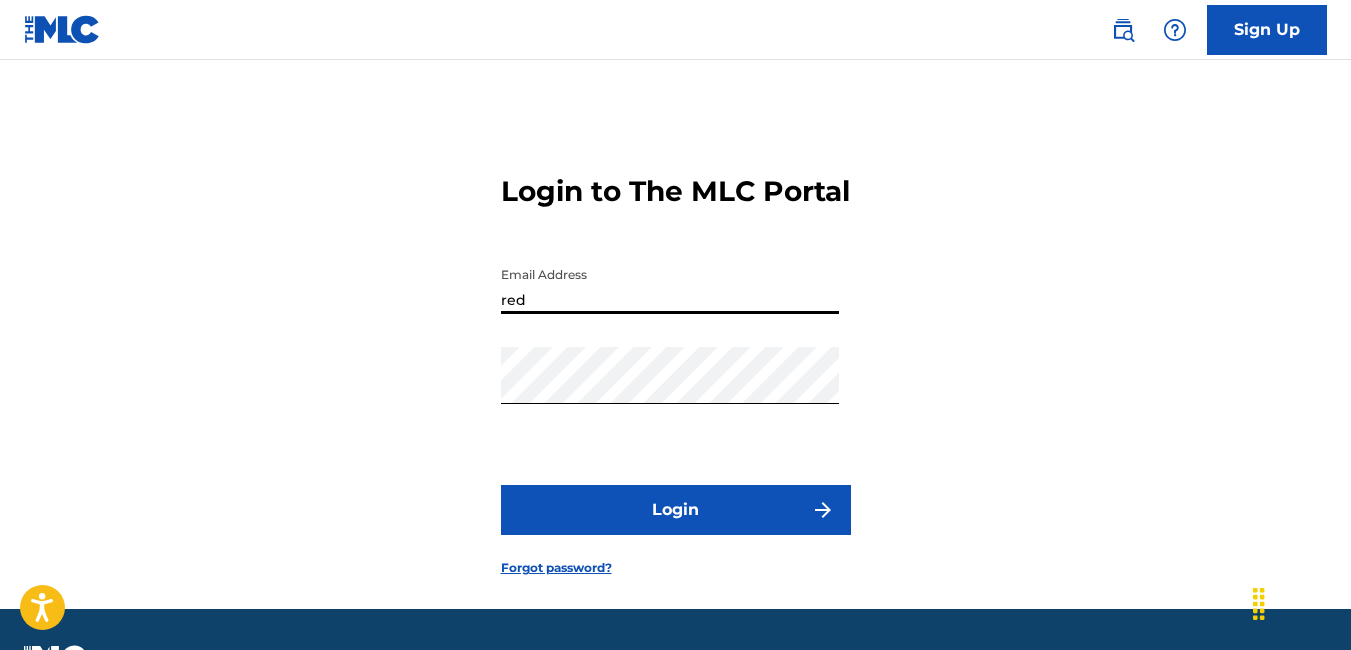 type on "[EMAIL]" 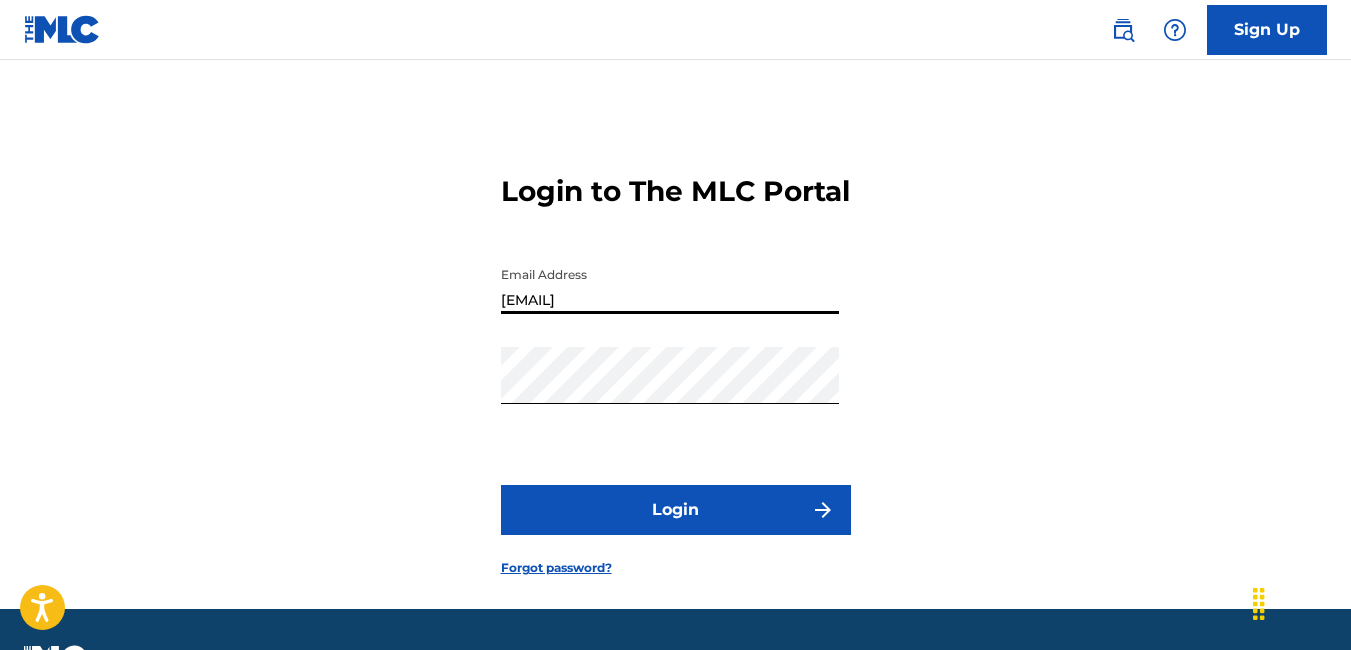click on "Login" at bounding box center (676, 510) 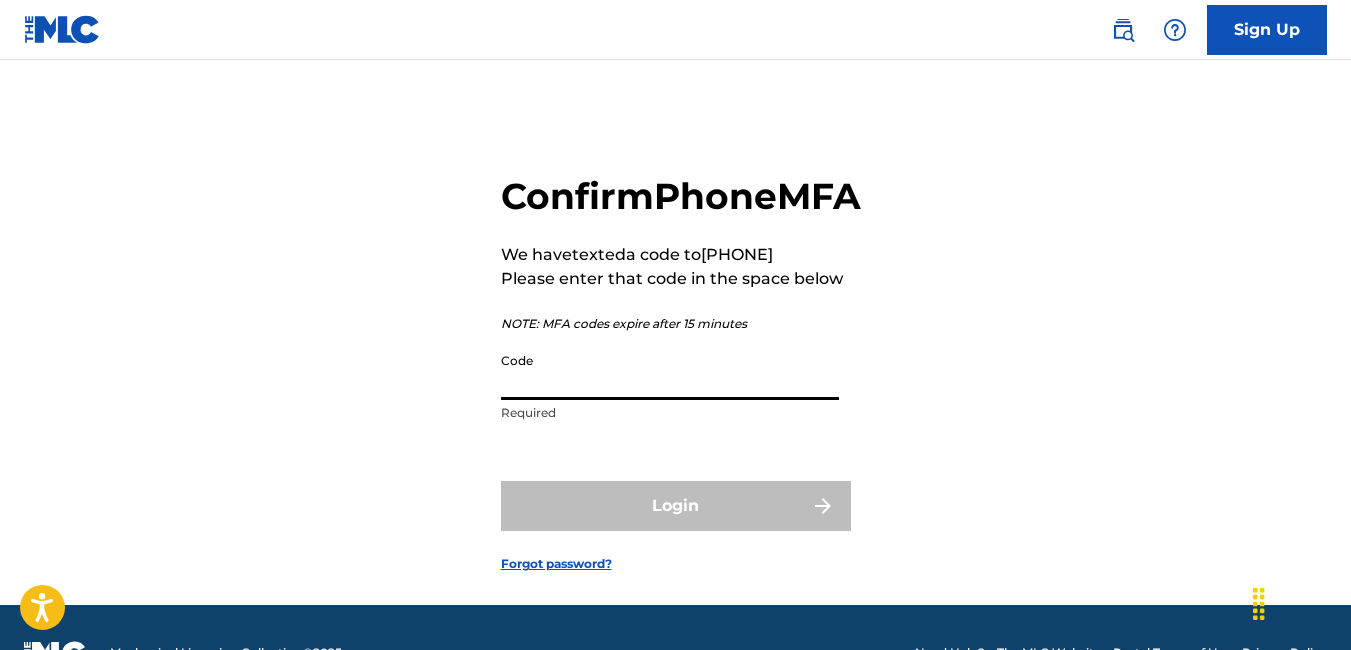 click on "Code" at bounding box center [670, 371] 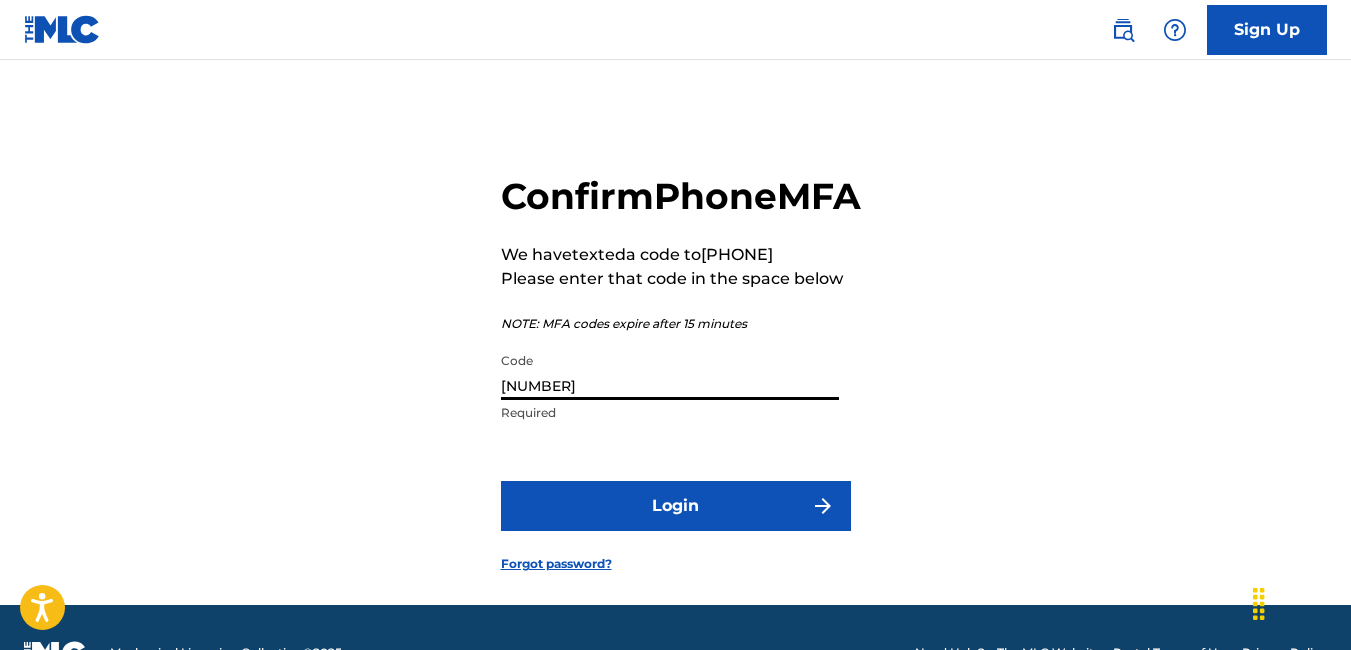 type on "[NUMBER]" 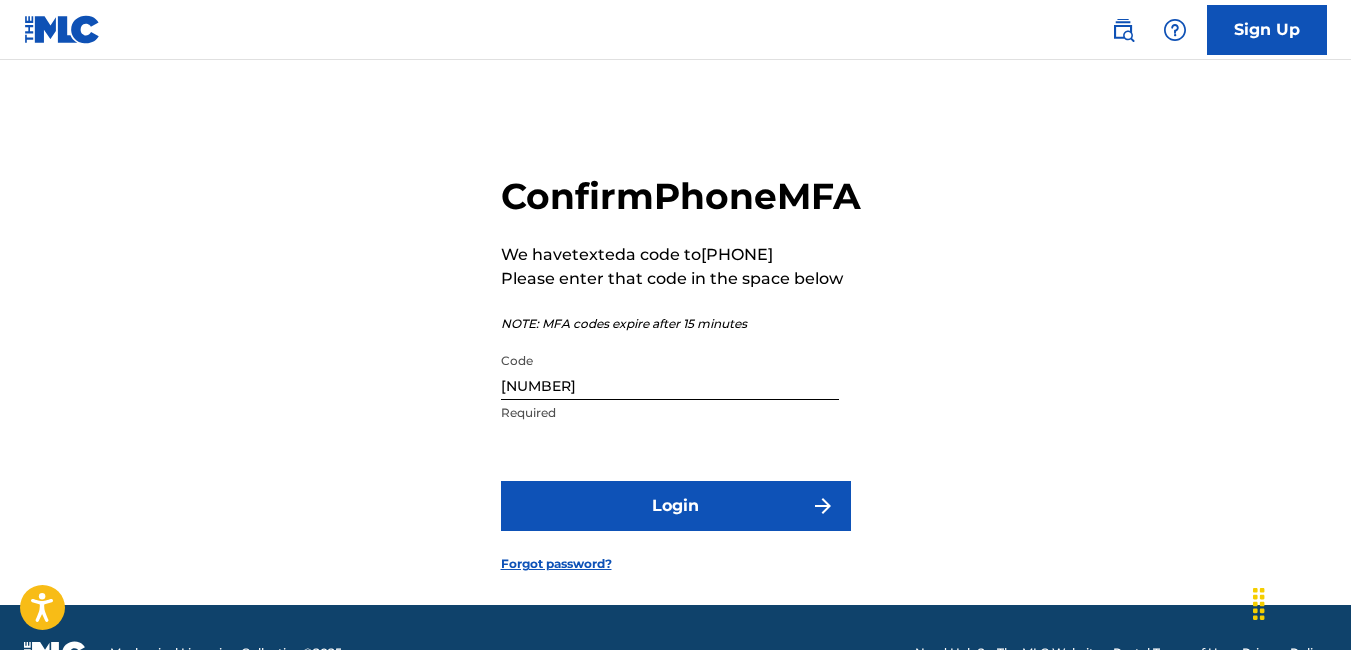 click on "Login" at bounding box center [676, 506] 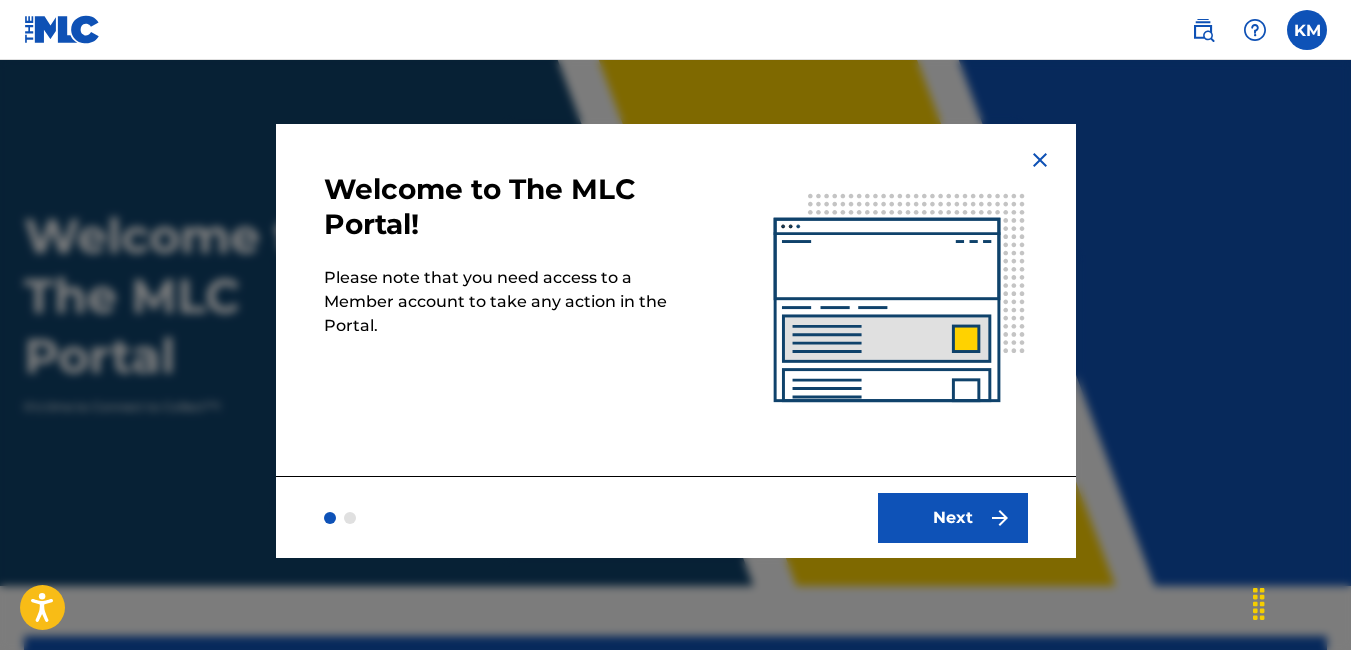 click on "Next" at bounding box center (953, 518) 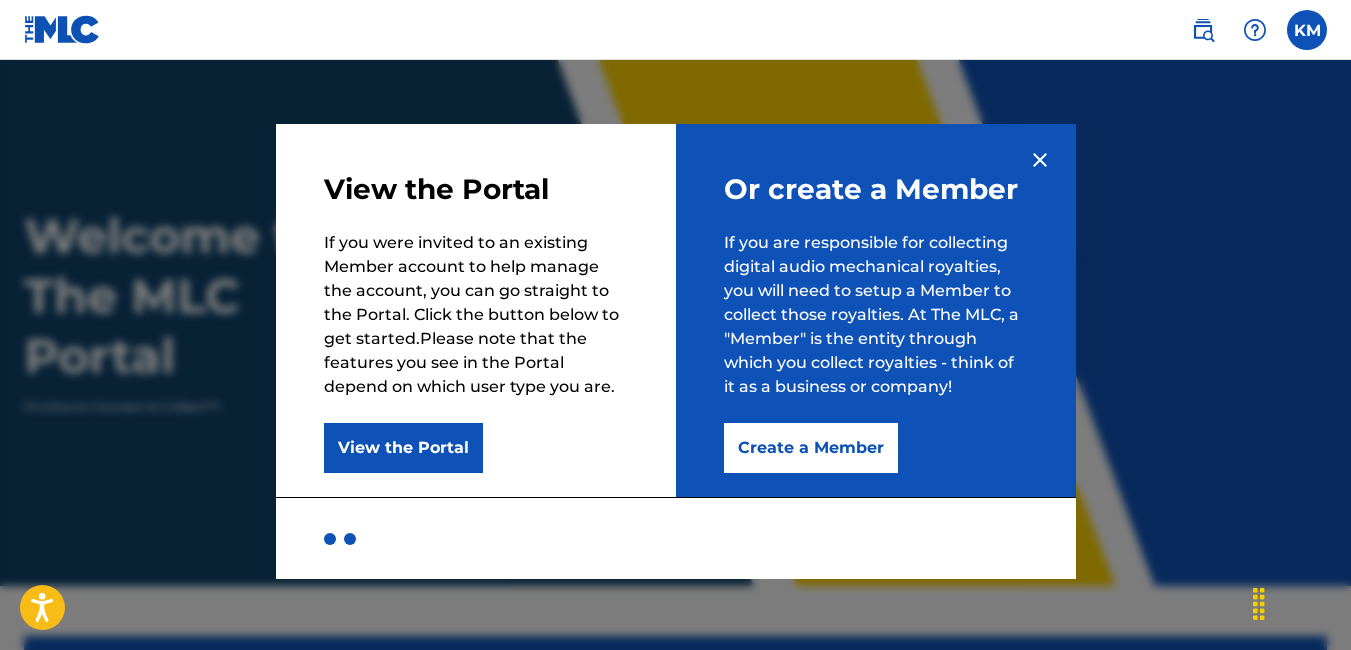 scroll, scrollTop: 0, scrollLeft: 0, axis: both 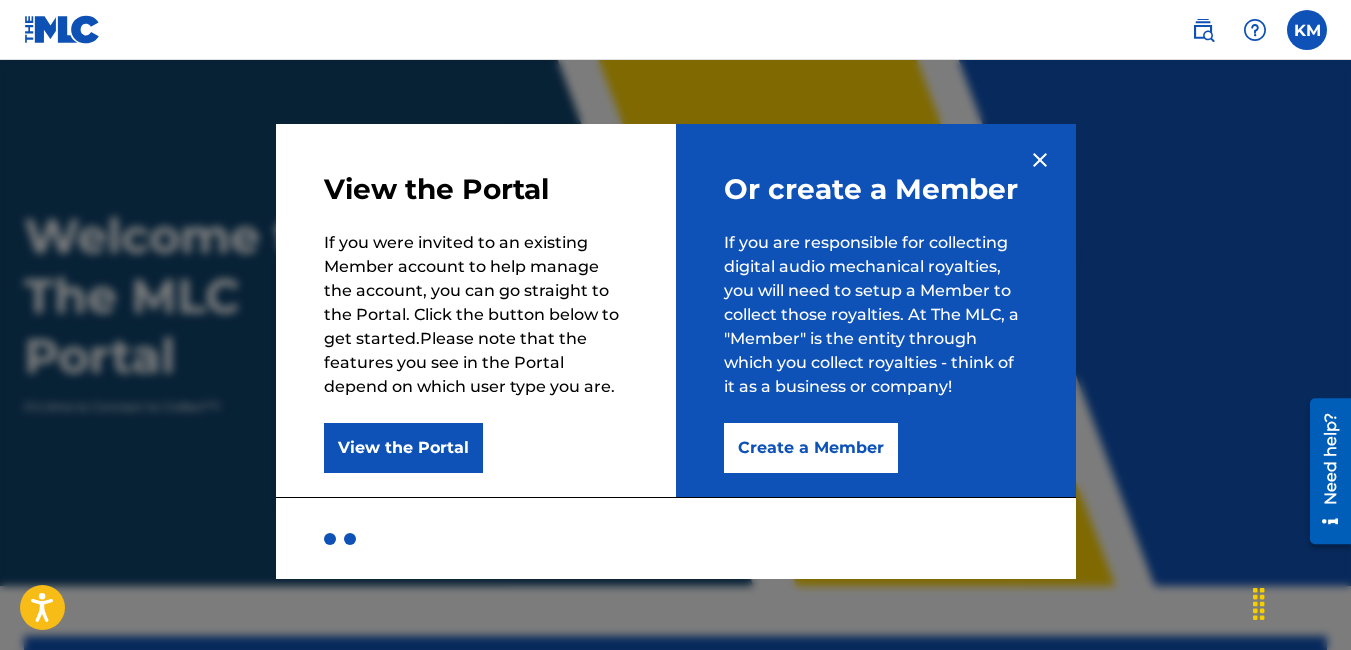 click on "Create a Member" at bounding box center [811, 448] 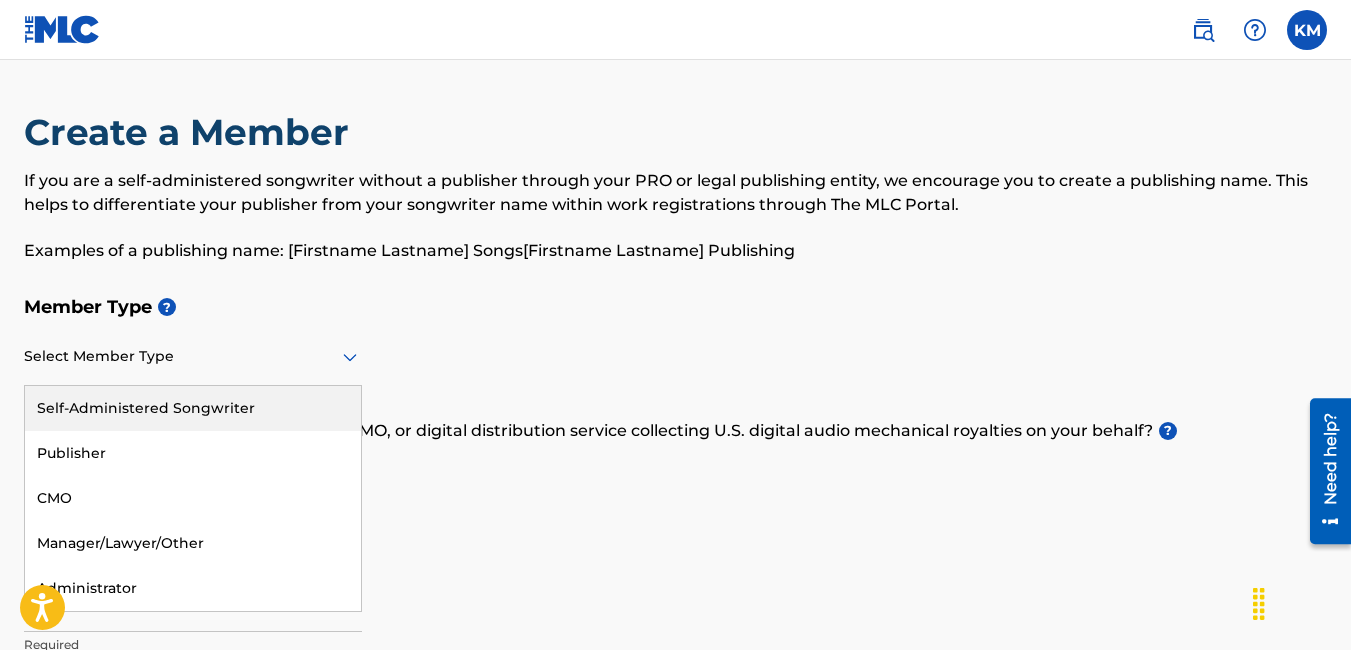 click at bounding box center (193, 356) 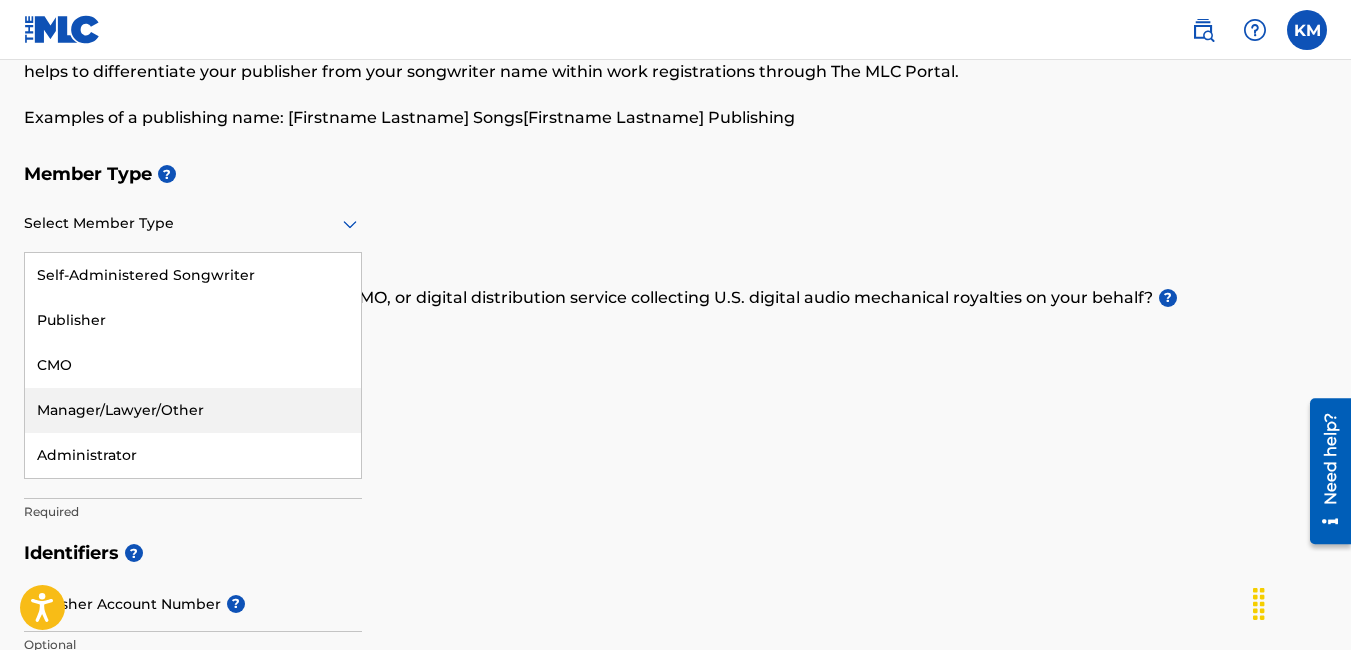 scroll, scrollTop: 100, scrollLeft: 0, axis: vertical 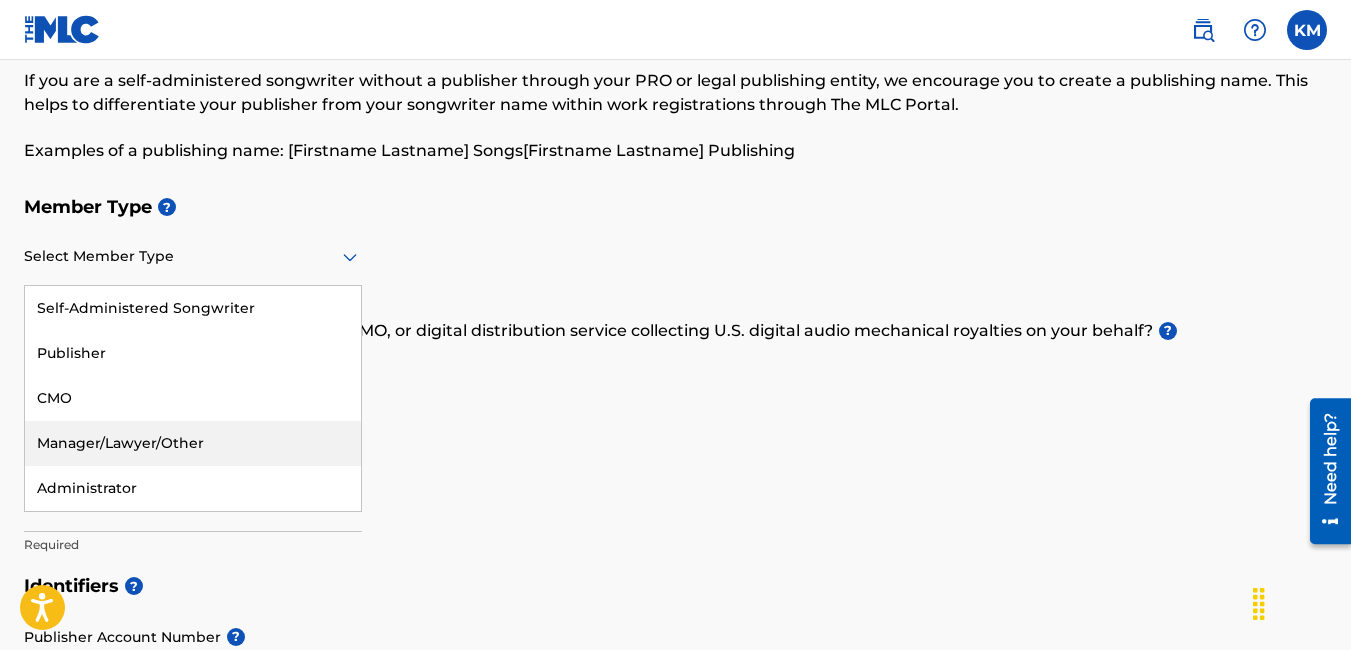 click on "Member Name ?" at bounding box center [675, 454] 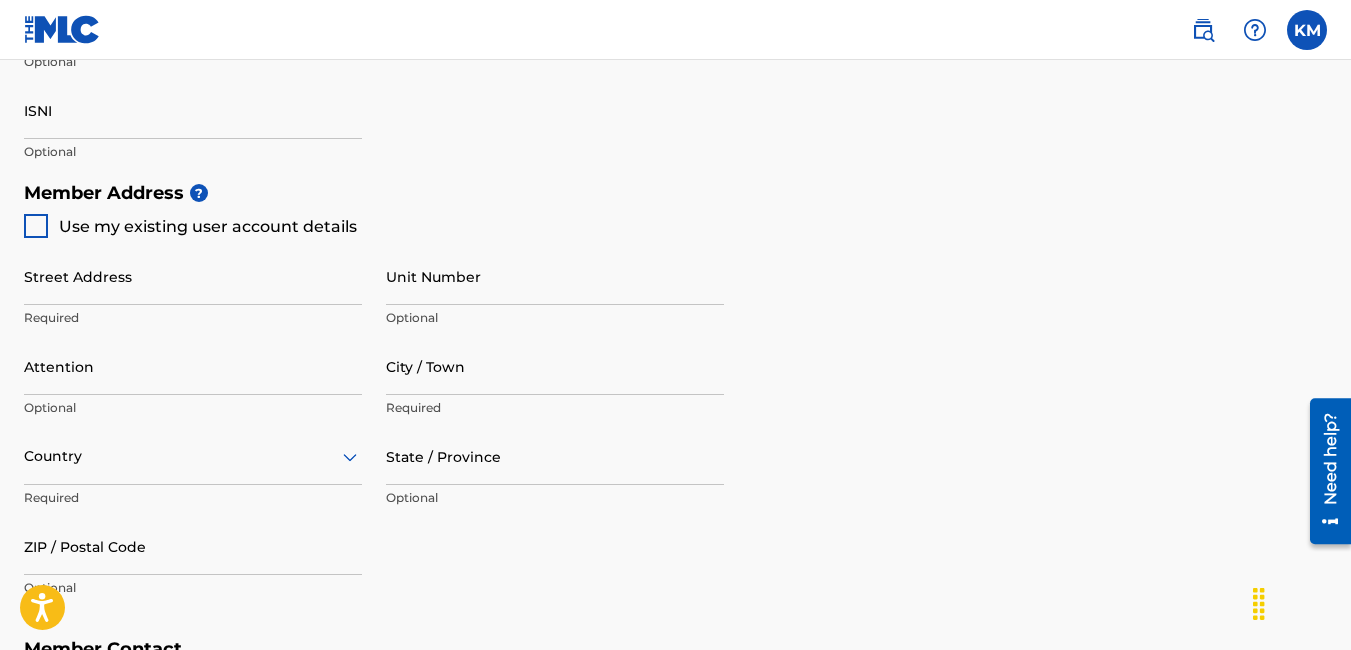 scroll, scrollTop: 300, scrollLeft: 0, axis: vertical 